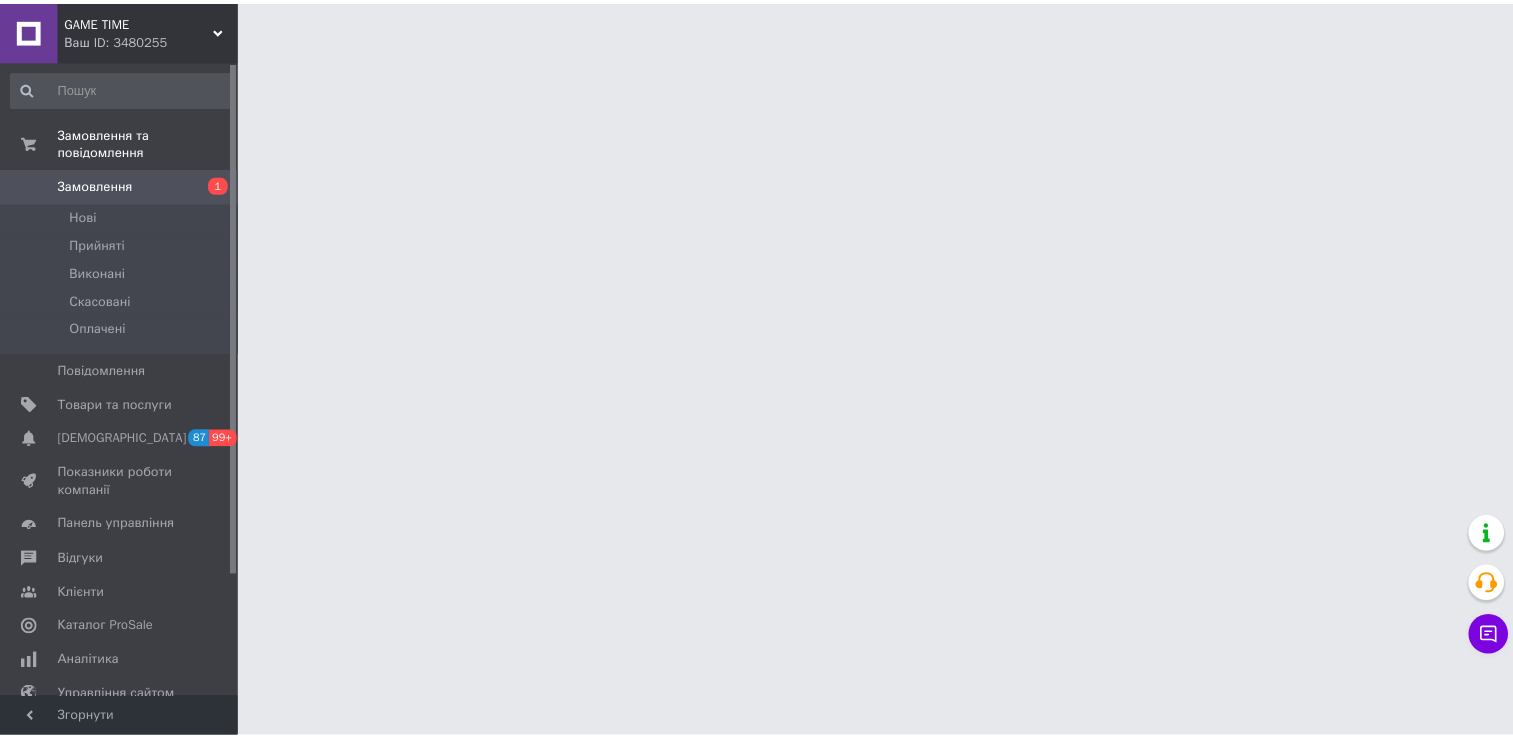 scroll, scrollTop: 0, scrollLeft: 0, axis: both 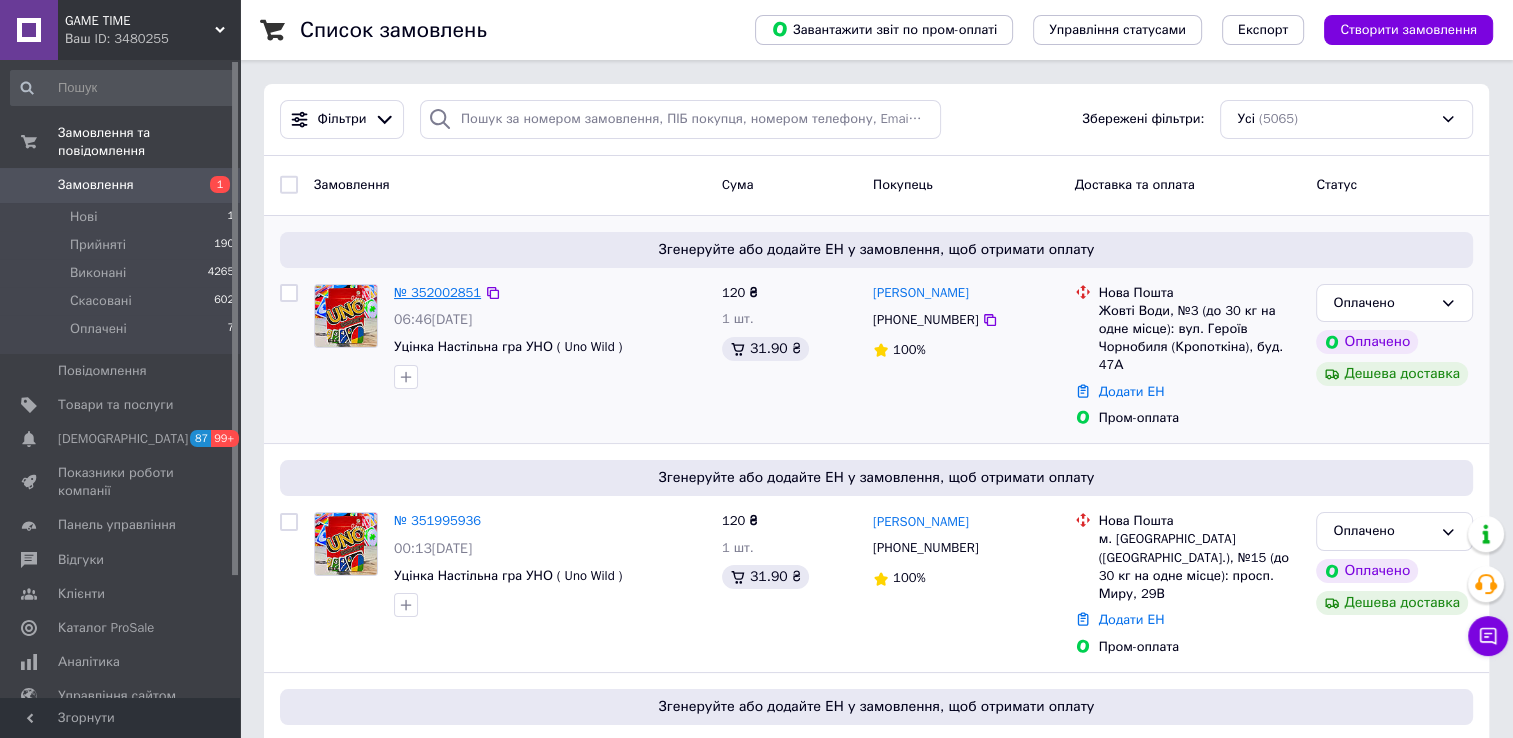 click on "№ 352002851" at bounding box center (437, 292) 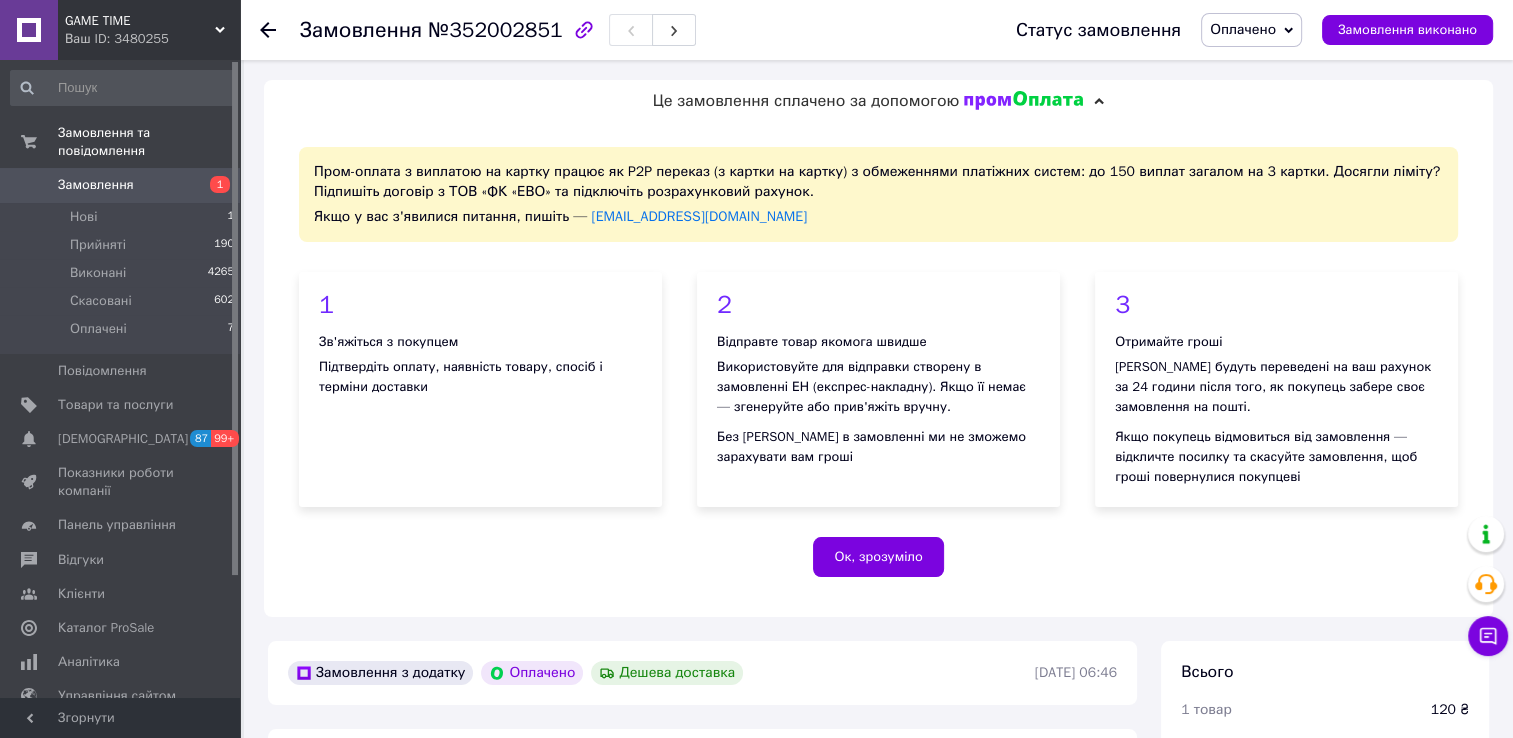 click on "Оплачено" at bounding box center (1251, 30) 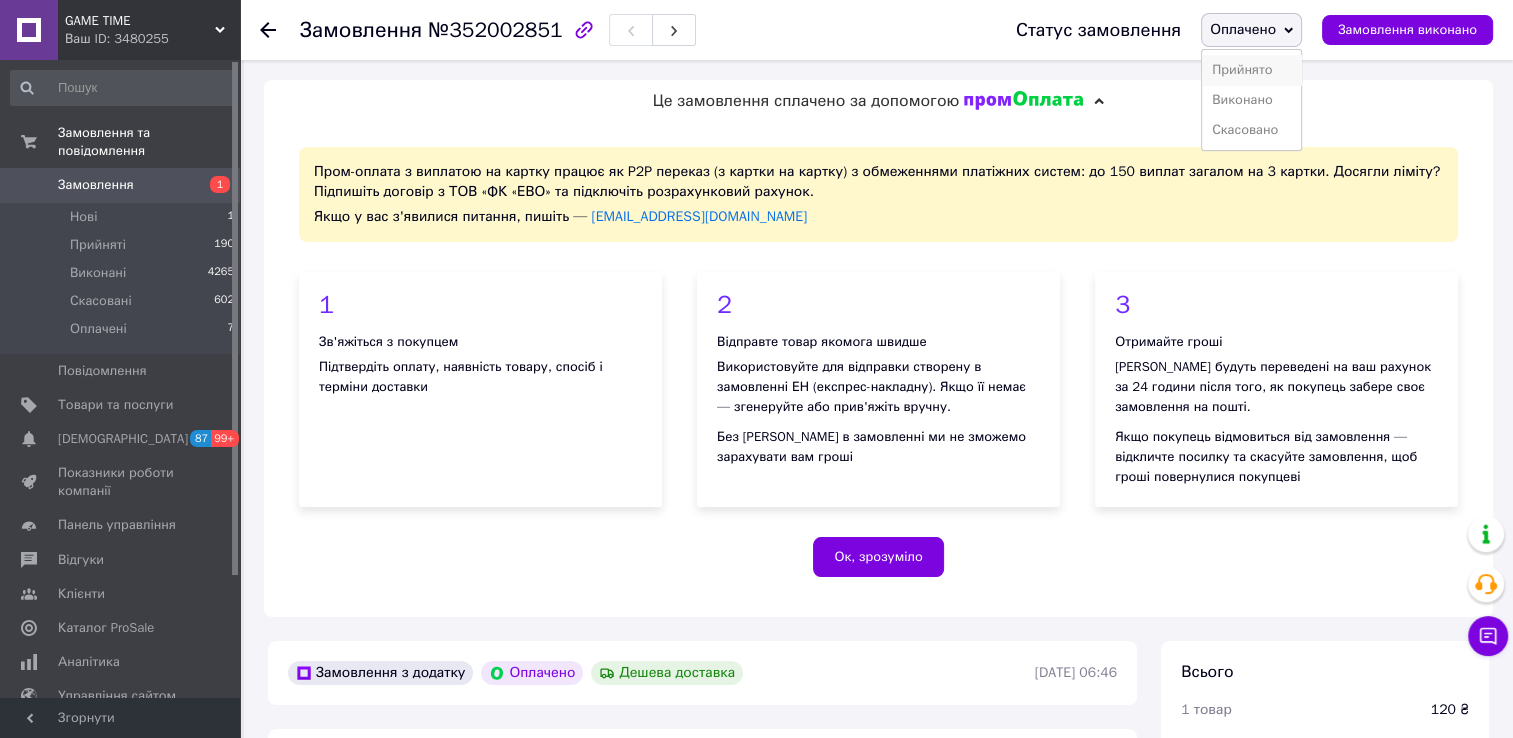 click on "Прийнято" at bounding box center (1251, 70) 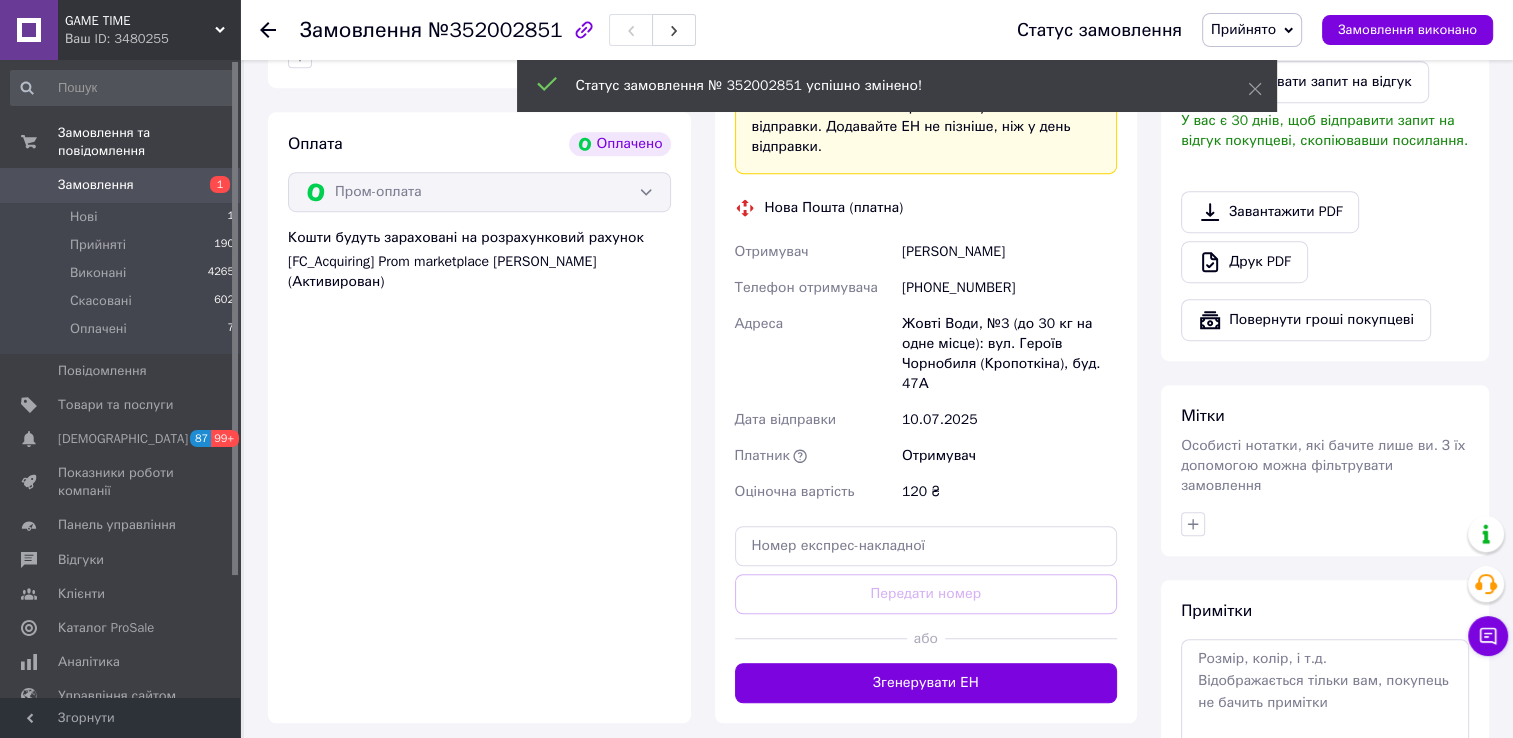 scroll, scrollTop: 1233, scrollLeft: 0, axis: vertical 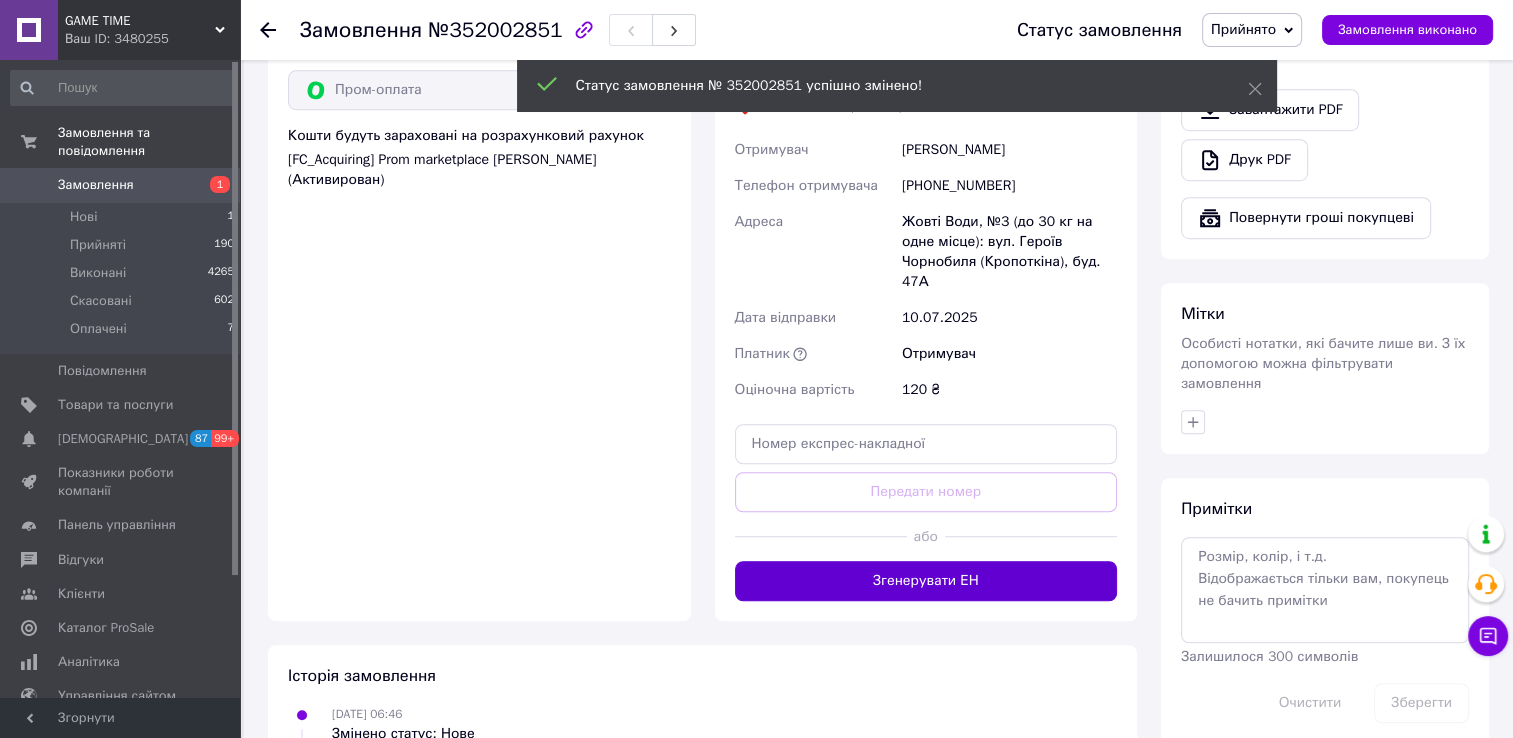 click on "Згенерувати ЕН" at bounding box center (926, 581) 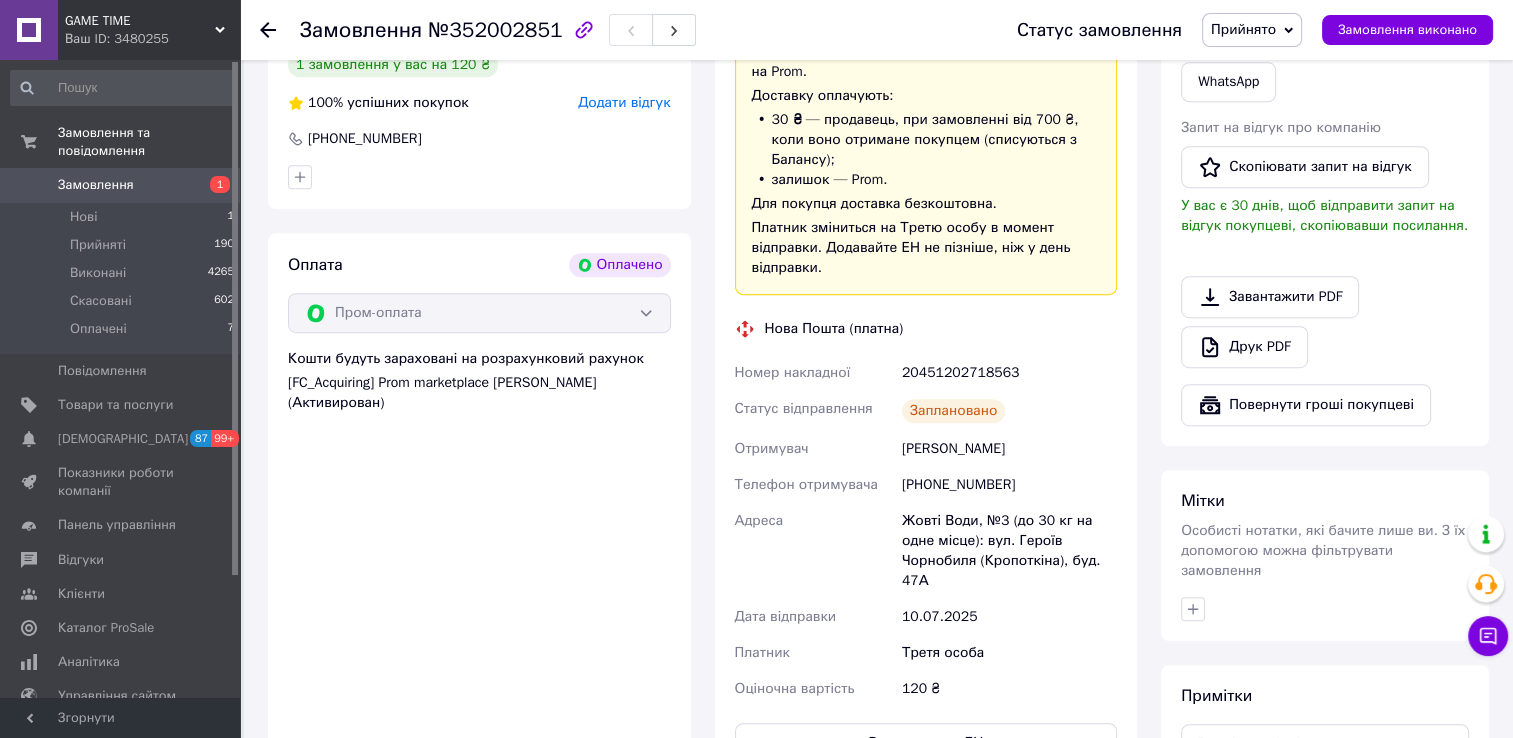 scroll, scrollTop: 1000, scrollLeft: 0, axis: vertical 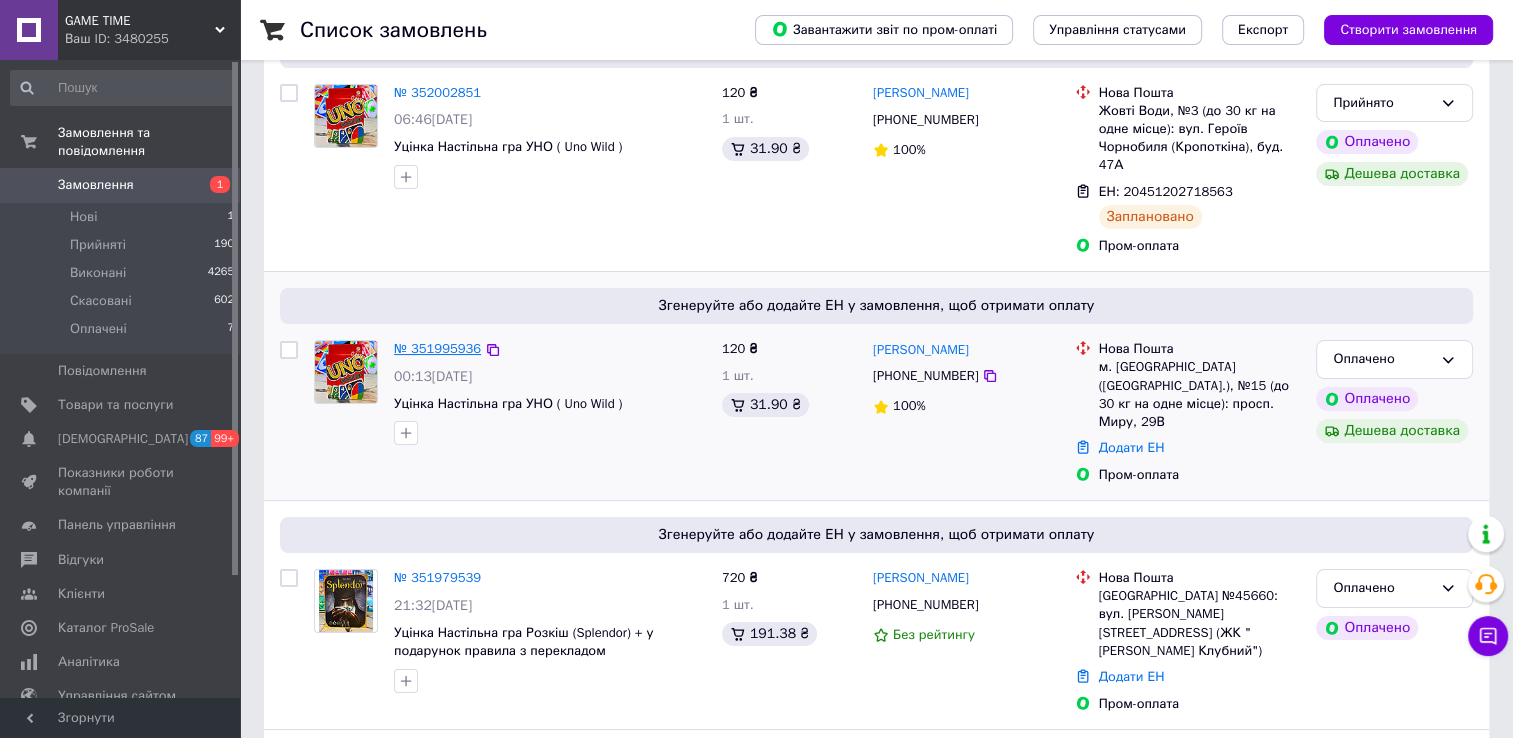 click on "№ 351995936" at bounding box center (437, 348) 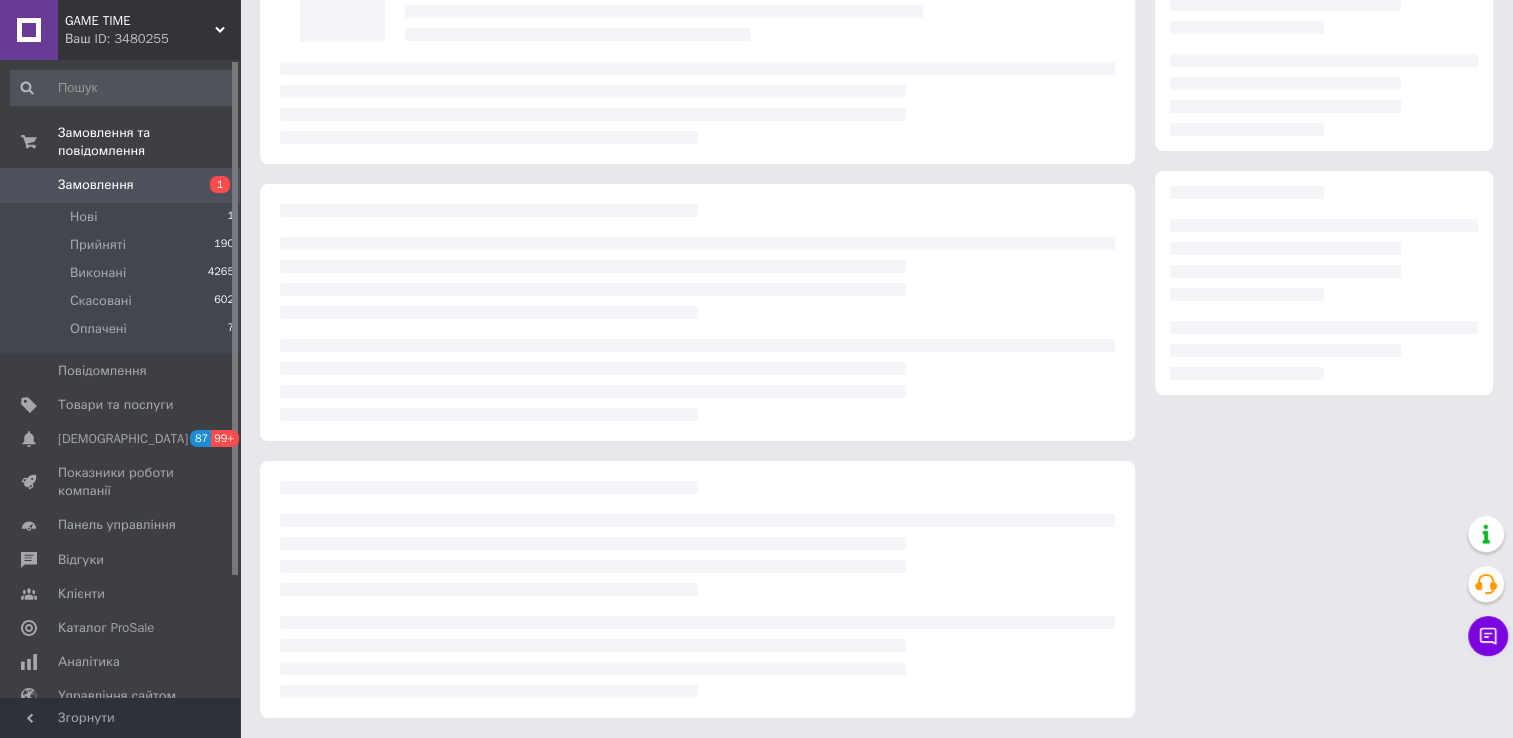 scroll, scrollTop: 200, scrollLeft: 0, axis: vertical 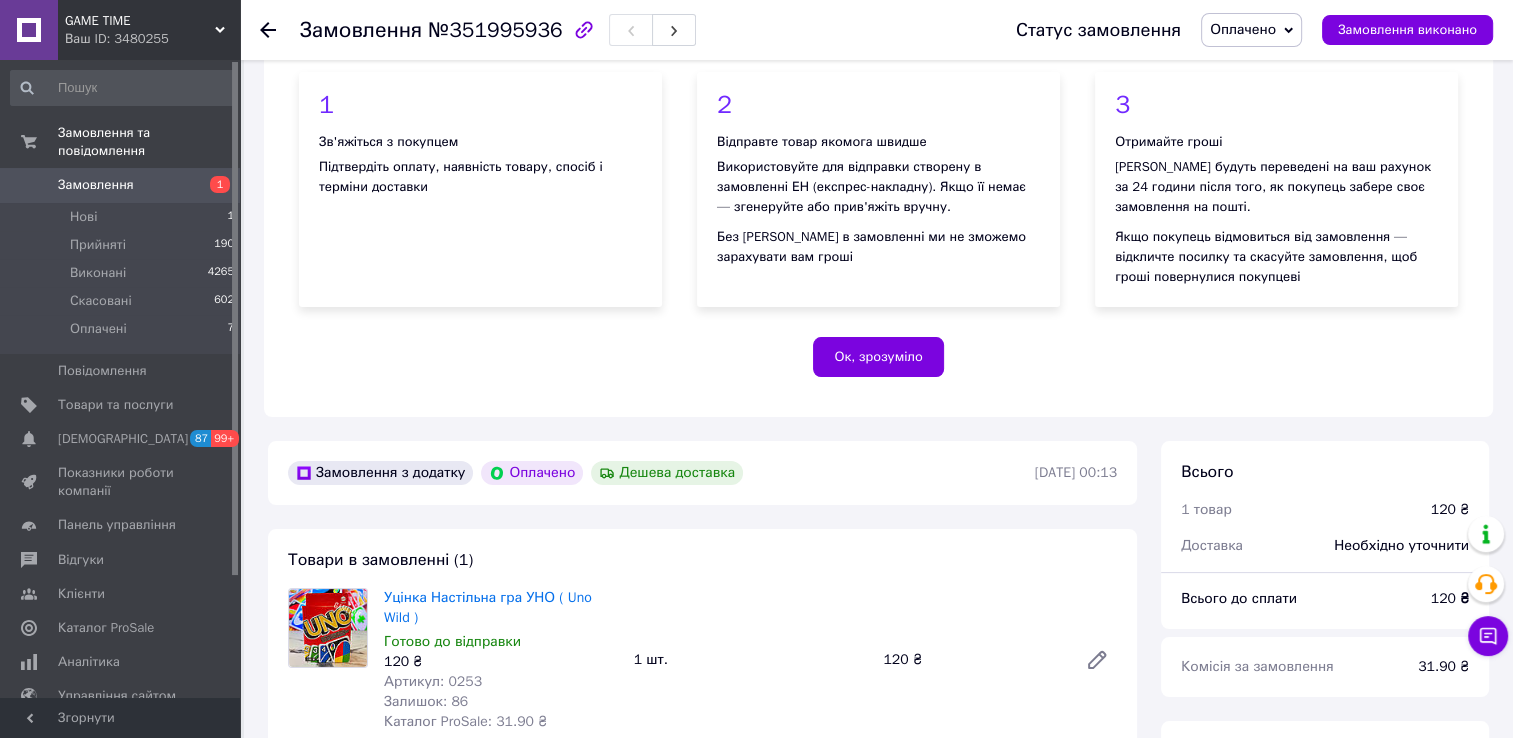 click on "Оплачено" at bounding box center (1251, 30) 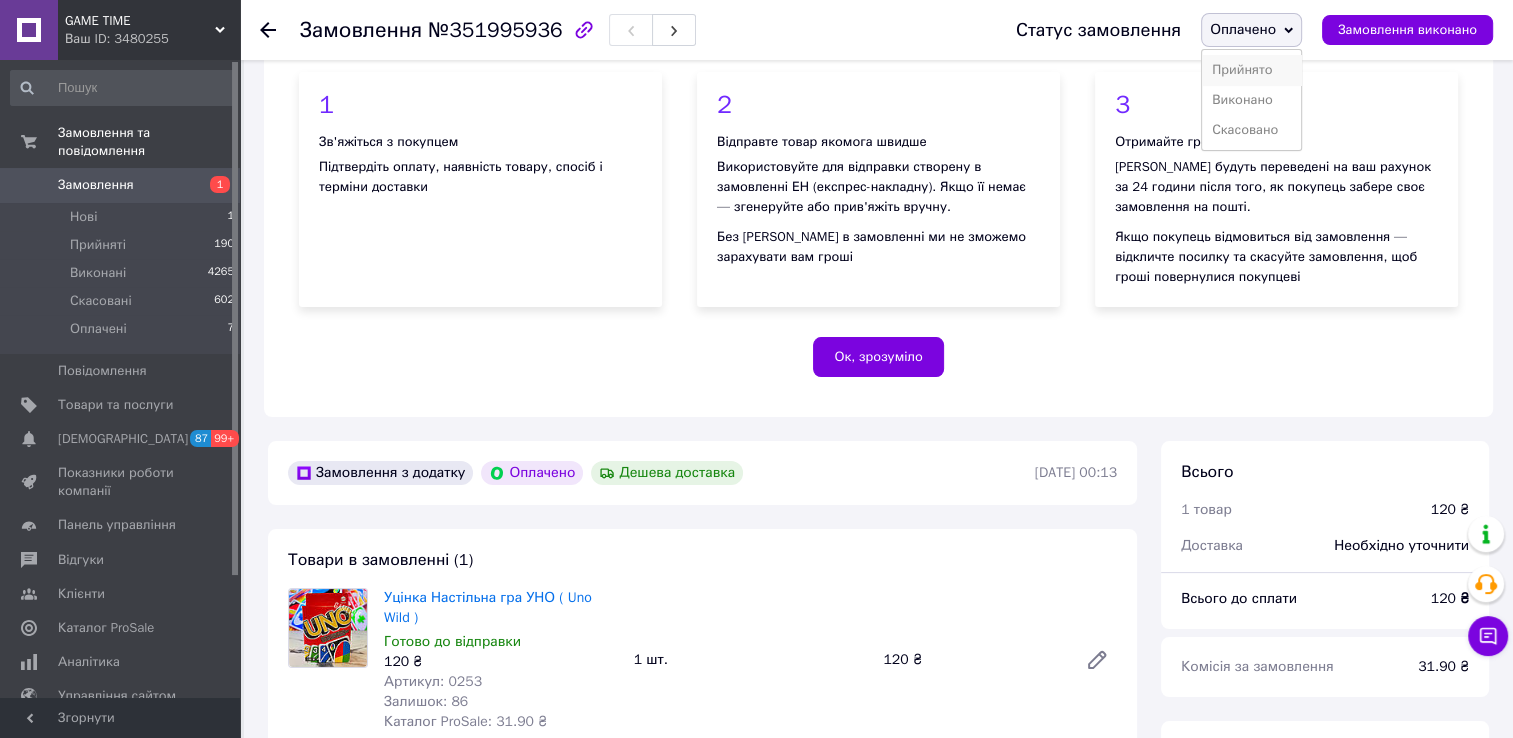 click on "Прийнято" at bounding box center [1251, 70] 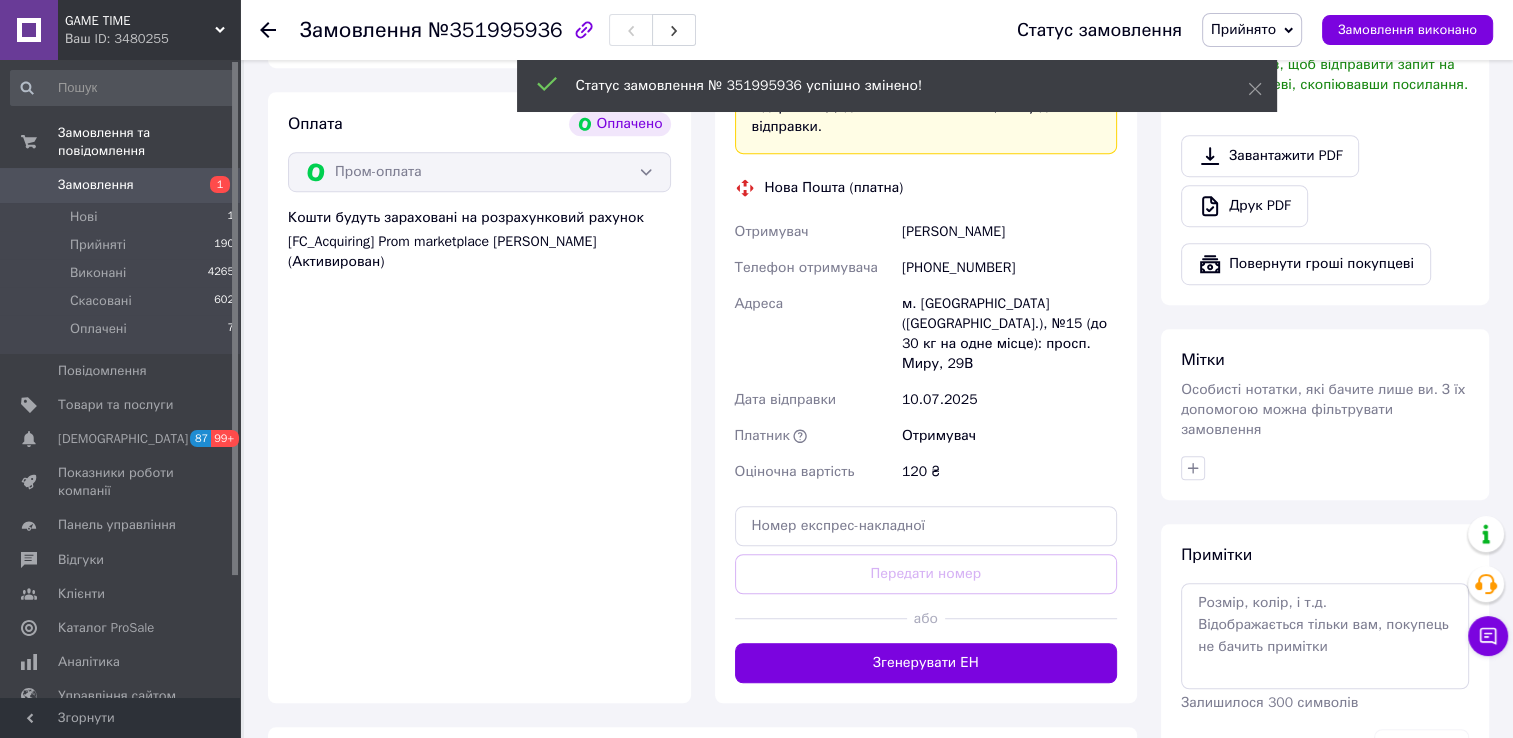 scroll, scrollTop: 1200, scrollLeft: 0, axis: vertical 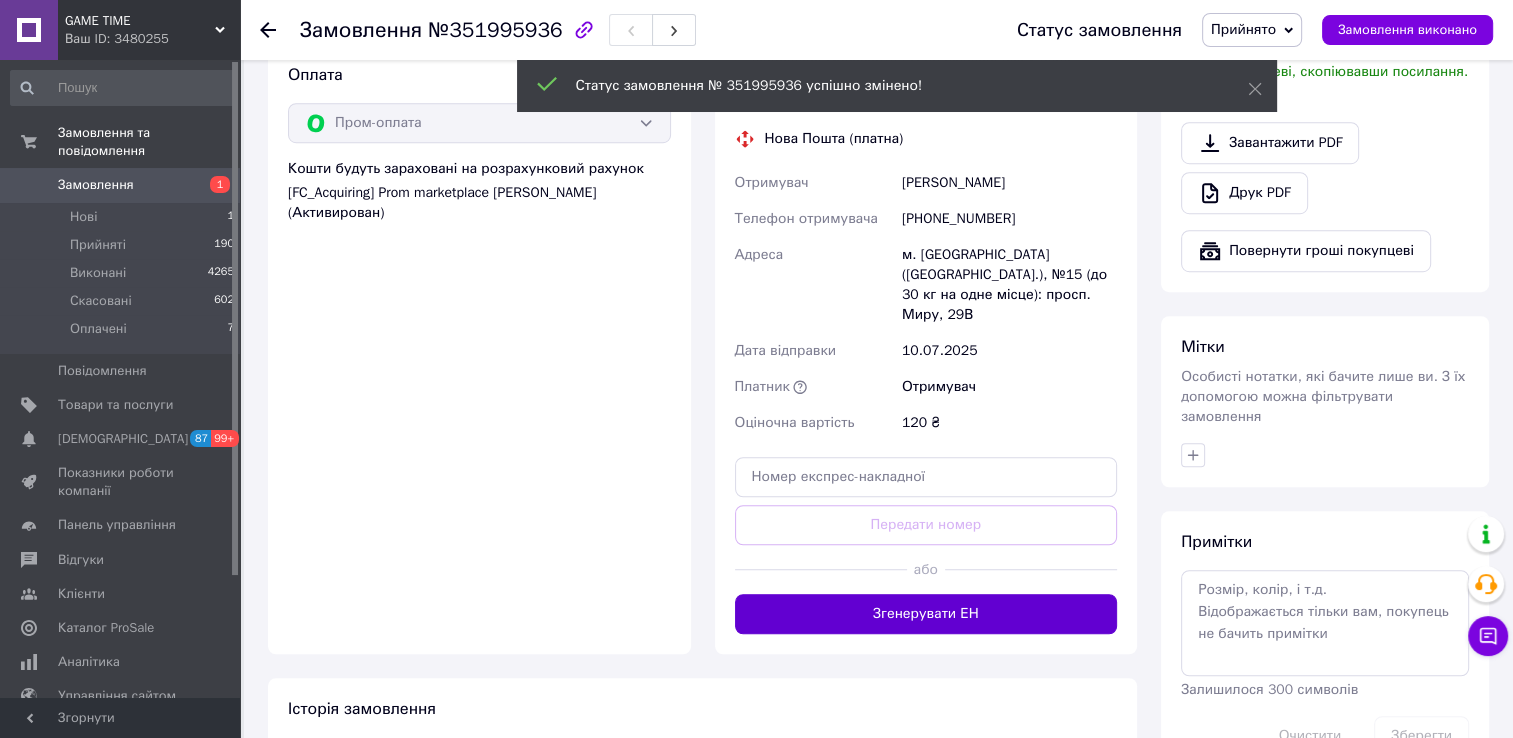 click on "Згенерувати ЕН" at bounding box center [926, 614] 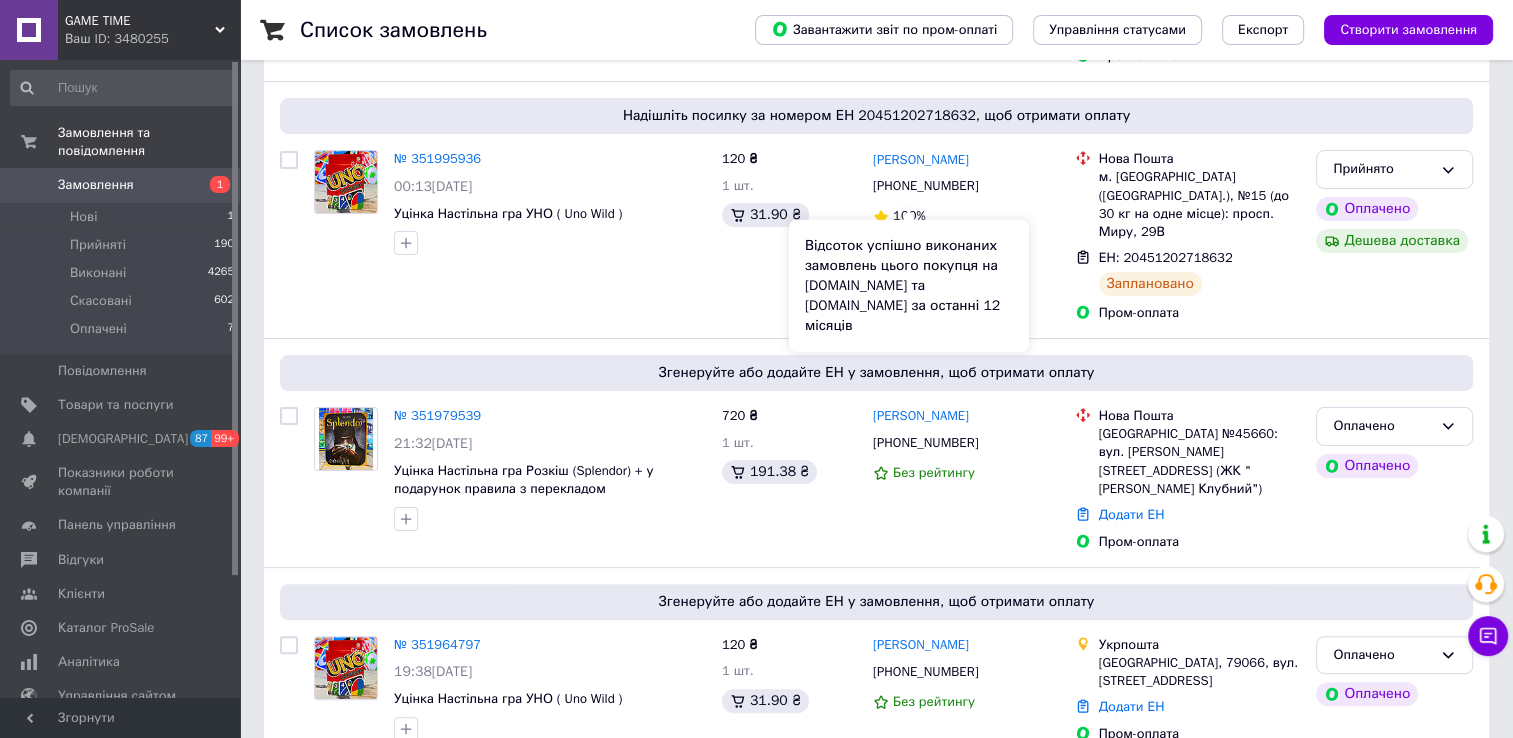 scroll, scrollTop: 466, scrollLeft: 0, axis: vertical 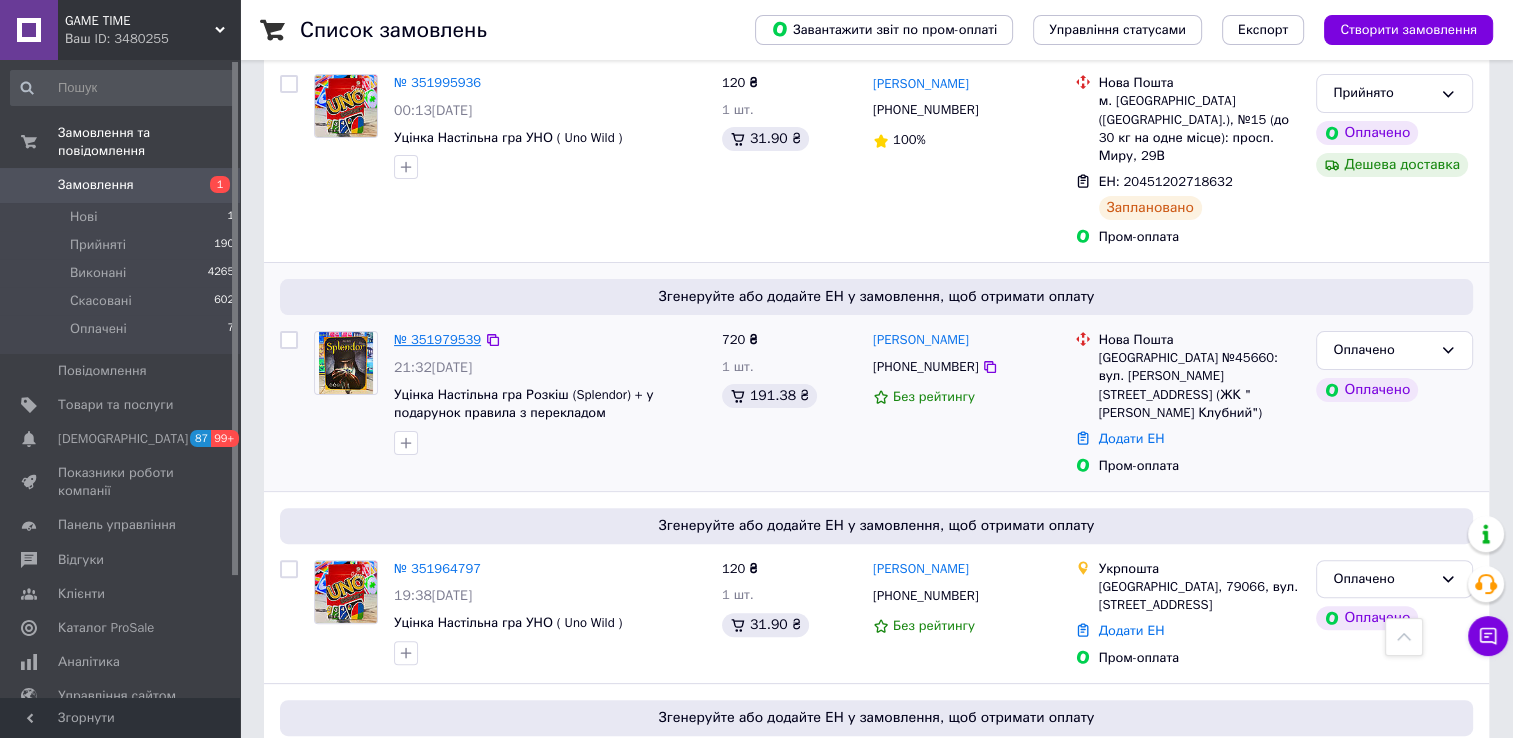 click on "№ 351979539" at bounding box center (437, 339) 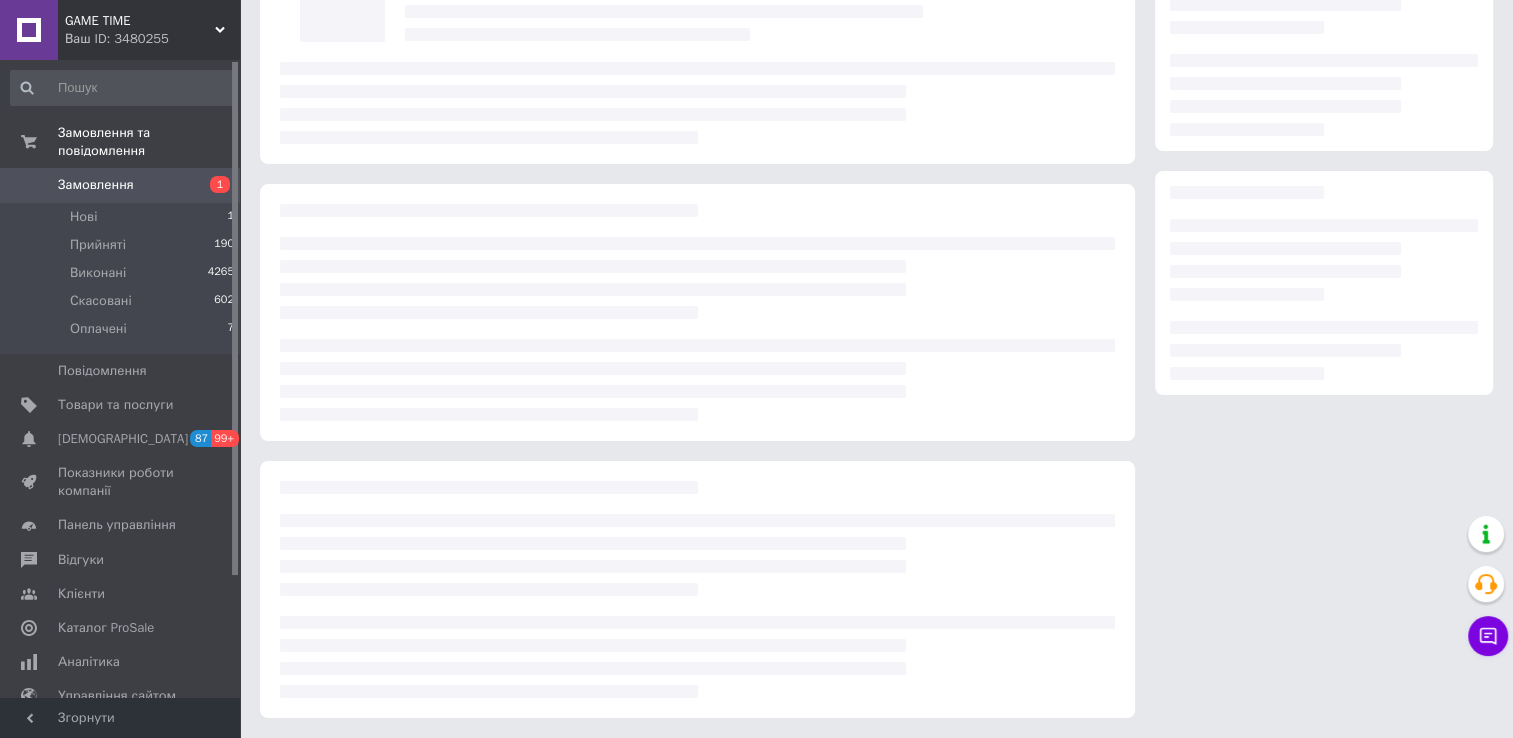 scroll, scrollTop: 466, scrollLeft: 0, axis: vertical 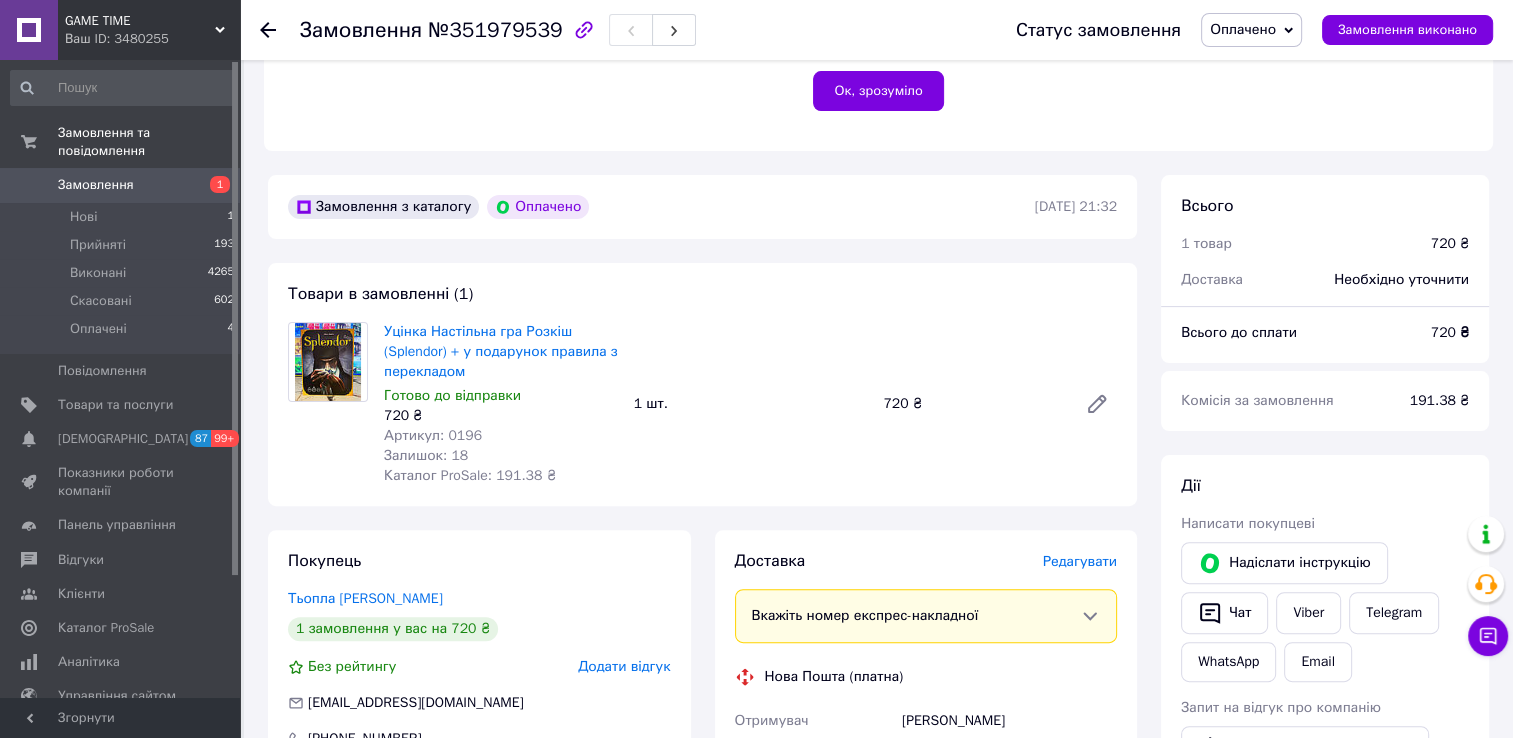 click on "Оплачено" at bounding box center [1243, 29] 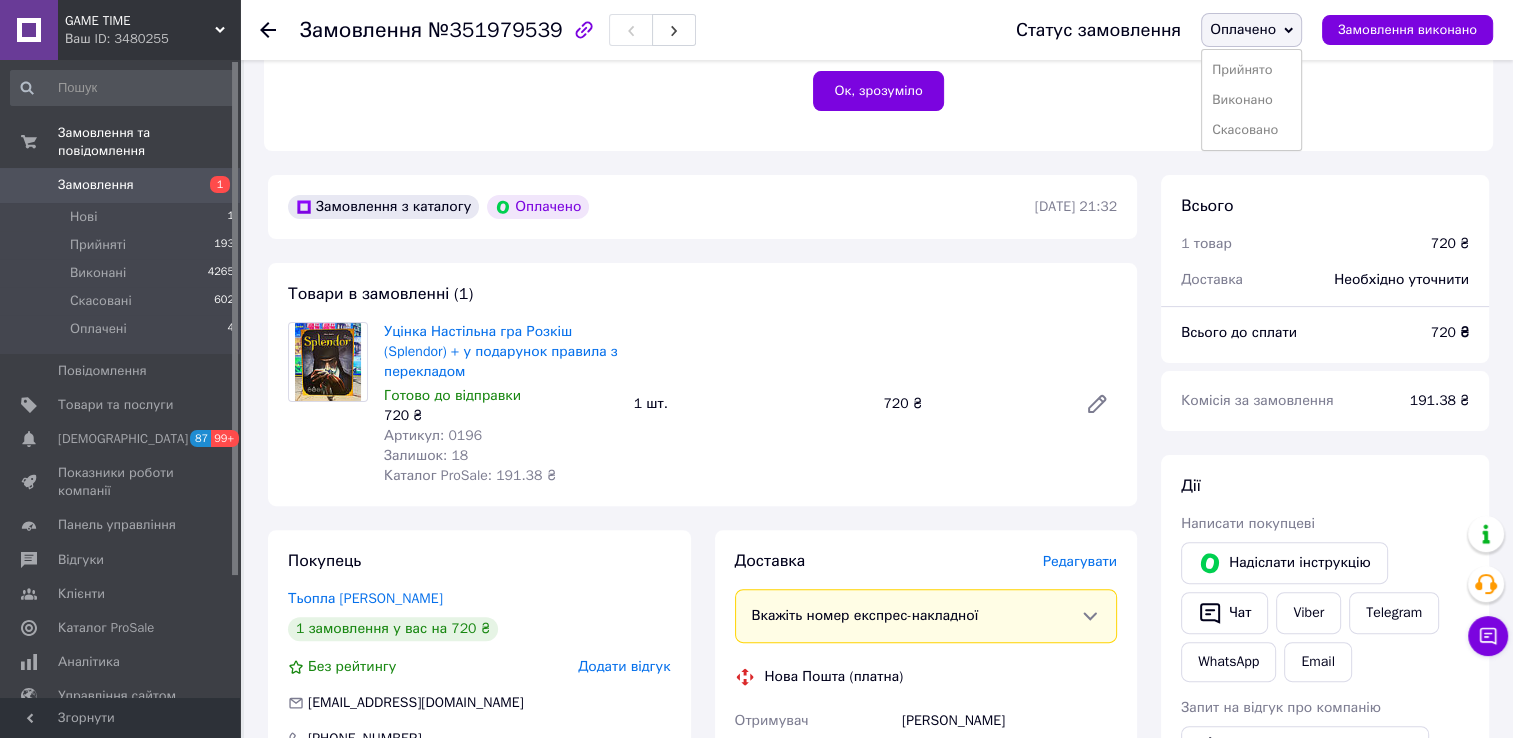 click on "Прийнято" at bounding box center (1251, 70) 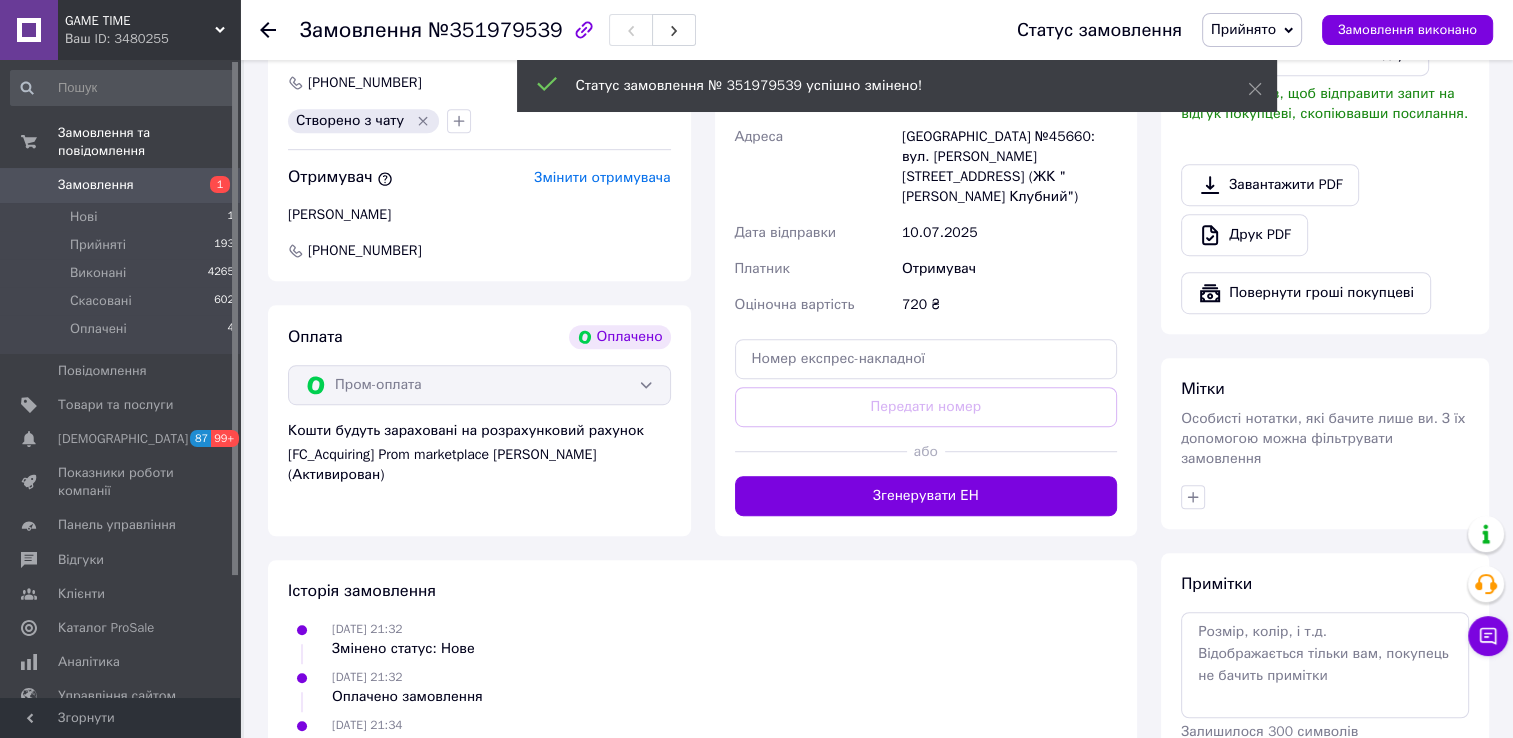 scroll, scrollTop: 1132, scrollLeft: 0, axis: vertical 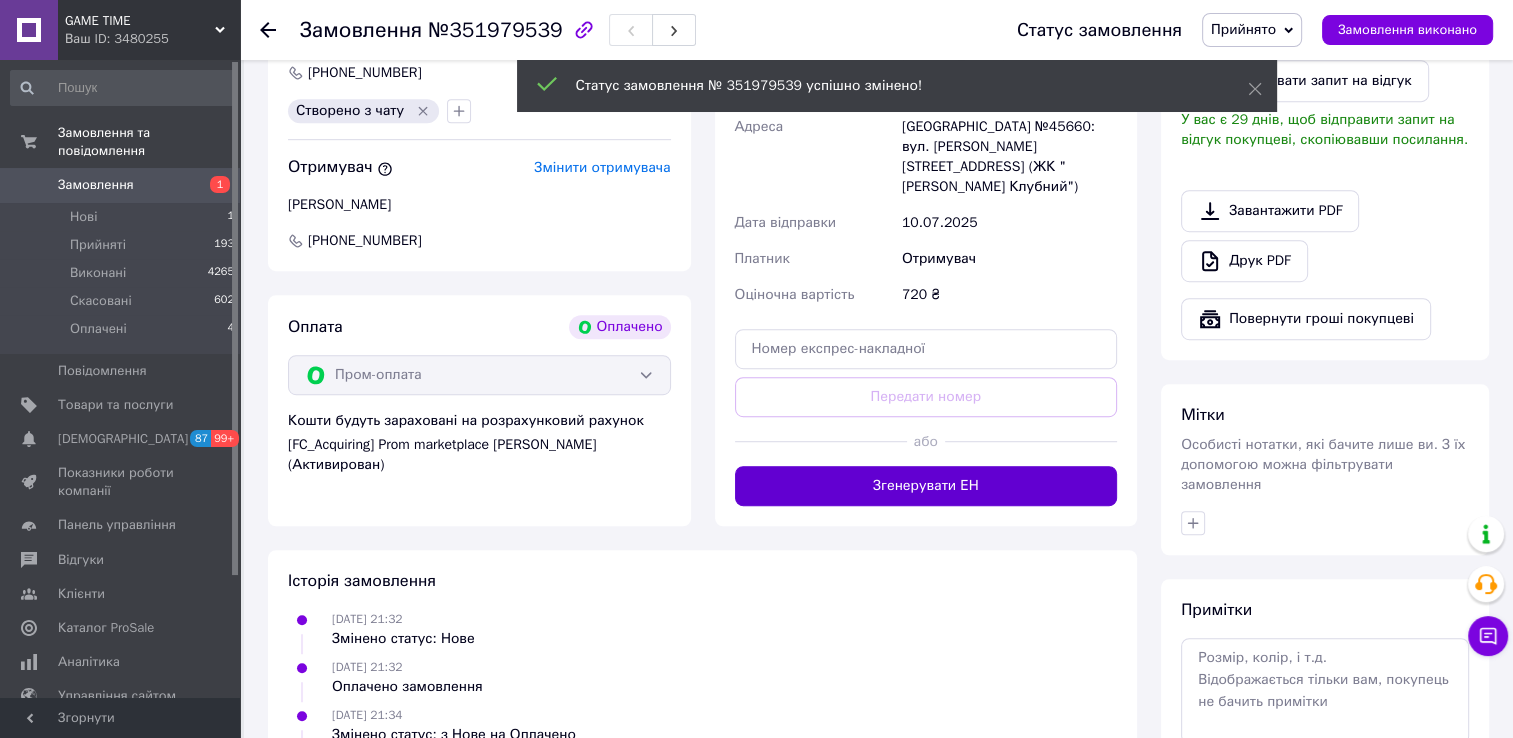click on "Згенерувати ЕН" at bounding box center (926, 486) 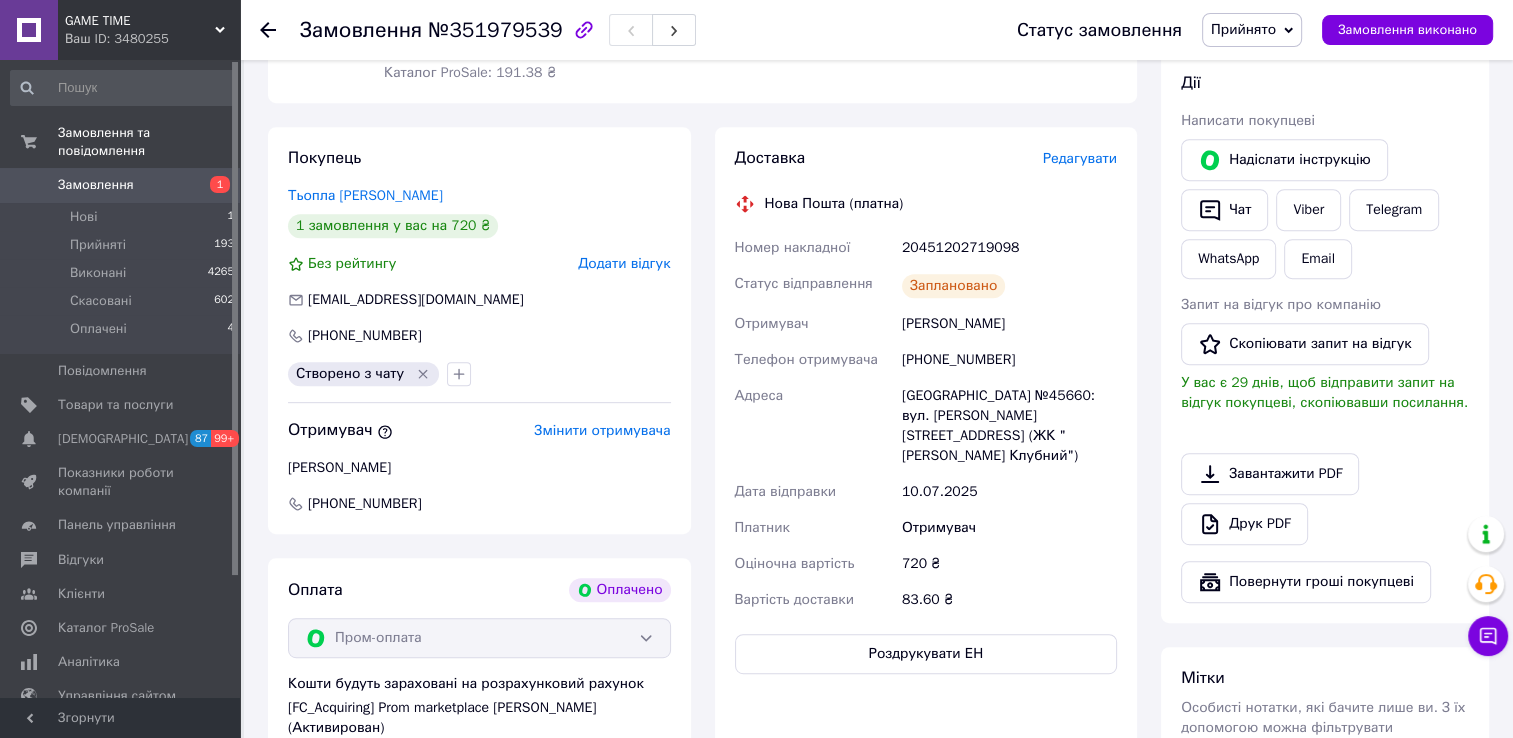 scroll, scrollTop: 866, scrollLeft: 0, axis: vertical 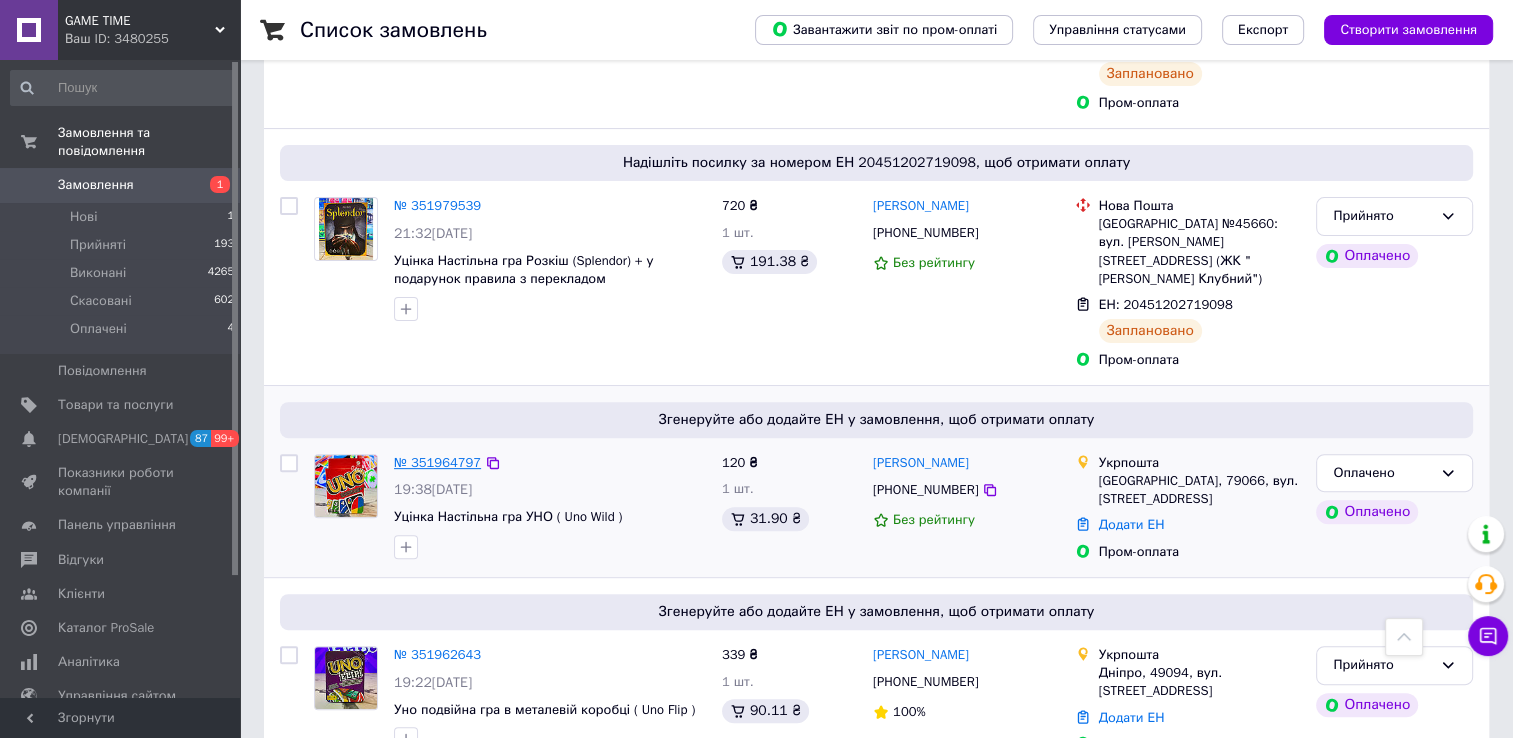 click on "№ 351964797" at bounding box center [437, 462] 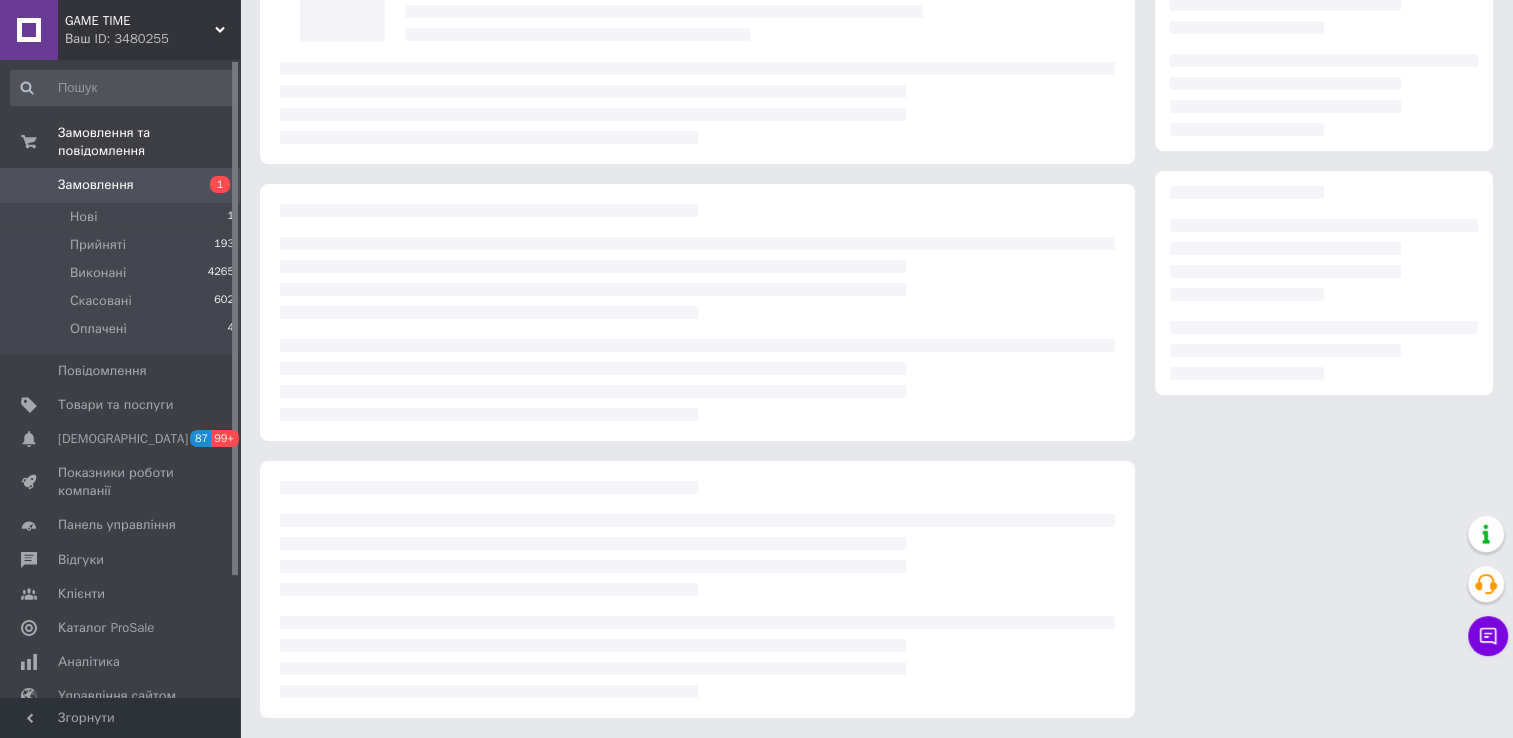 scroll, scrollTop: 600, scrollLeft: 0, axis: vertical 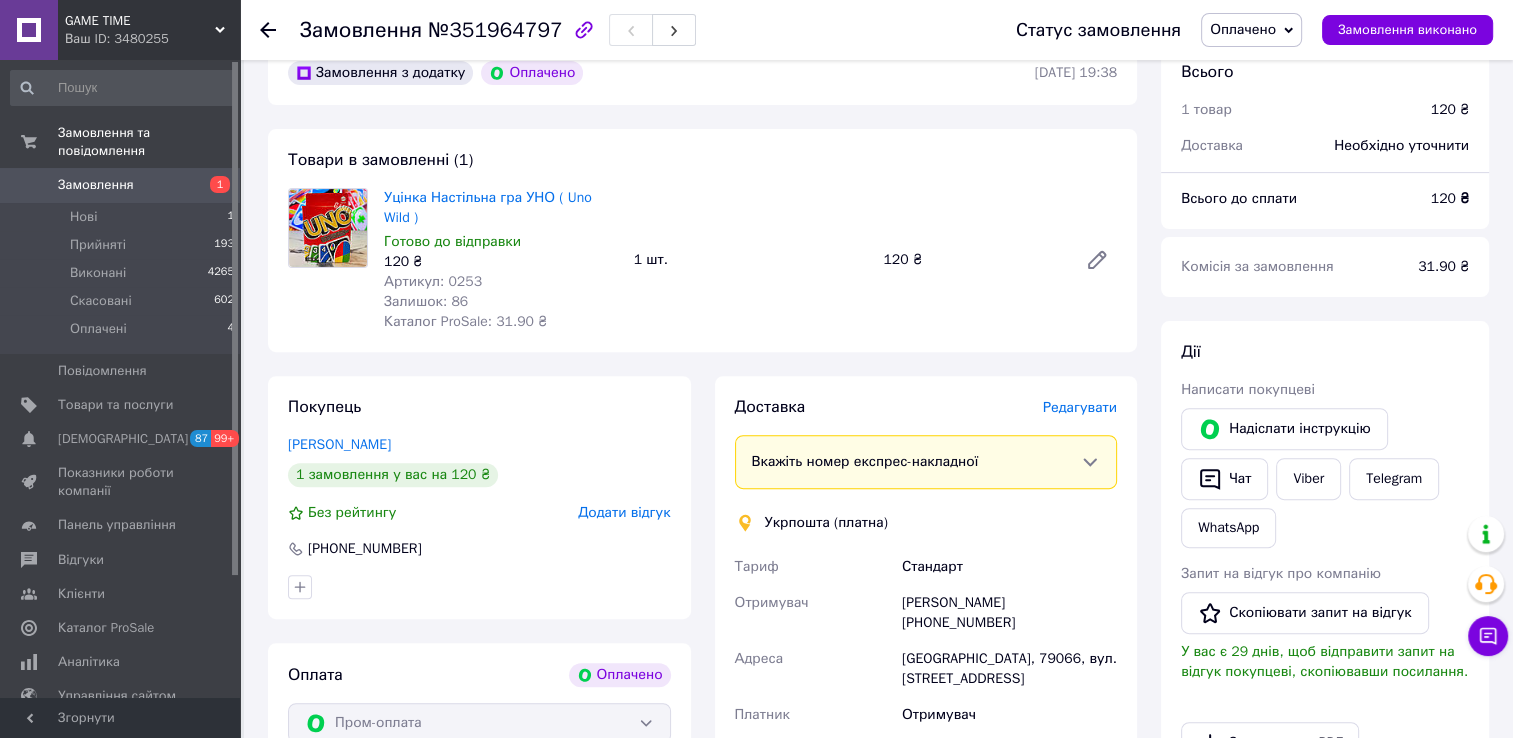 click on "Оплачено" at bounding box center [1251, 30] 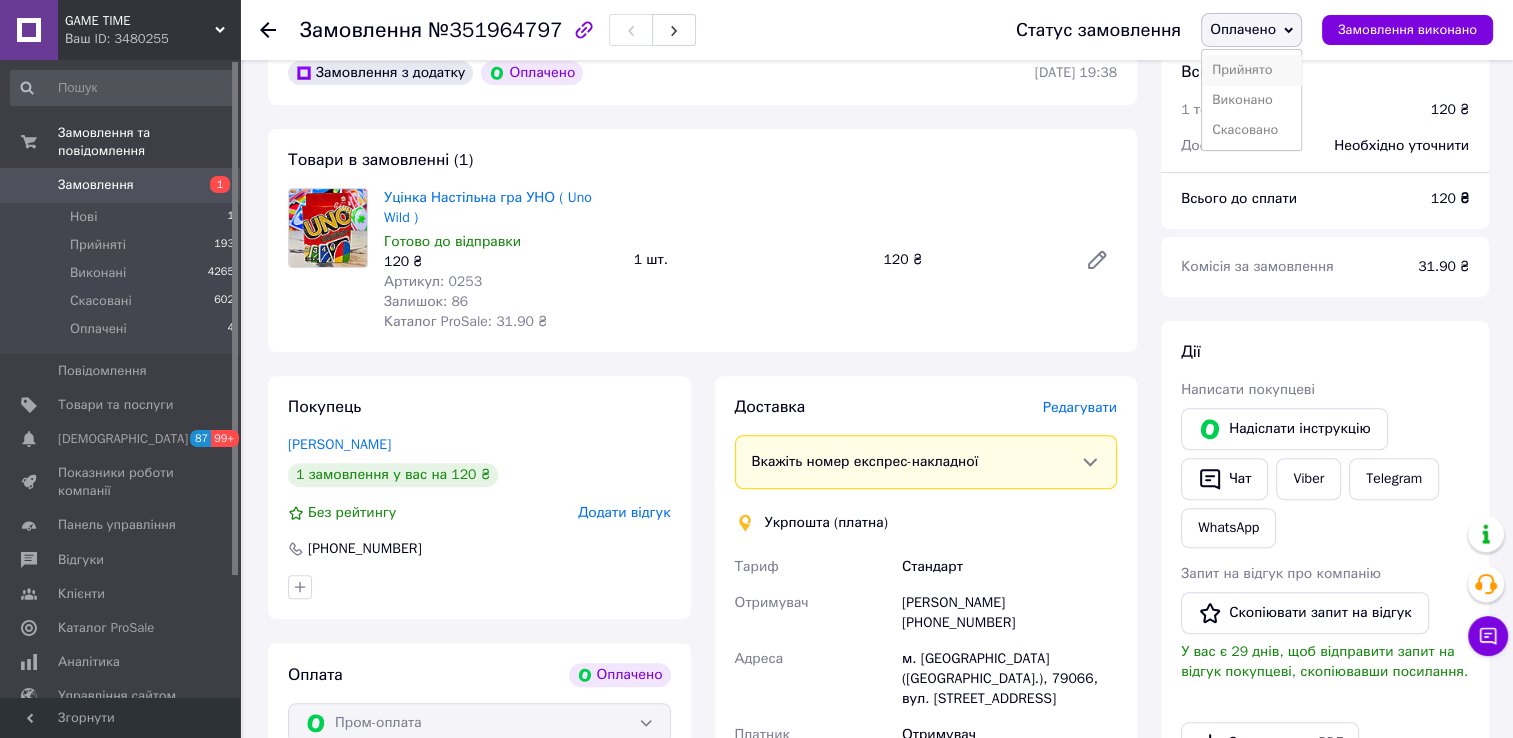 click on "Прийнято" at bounding box center (1251, 70) 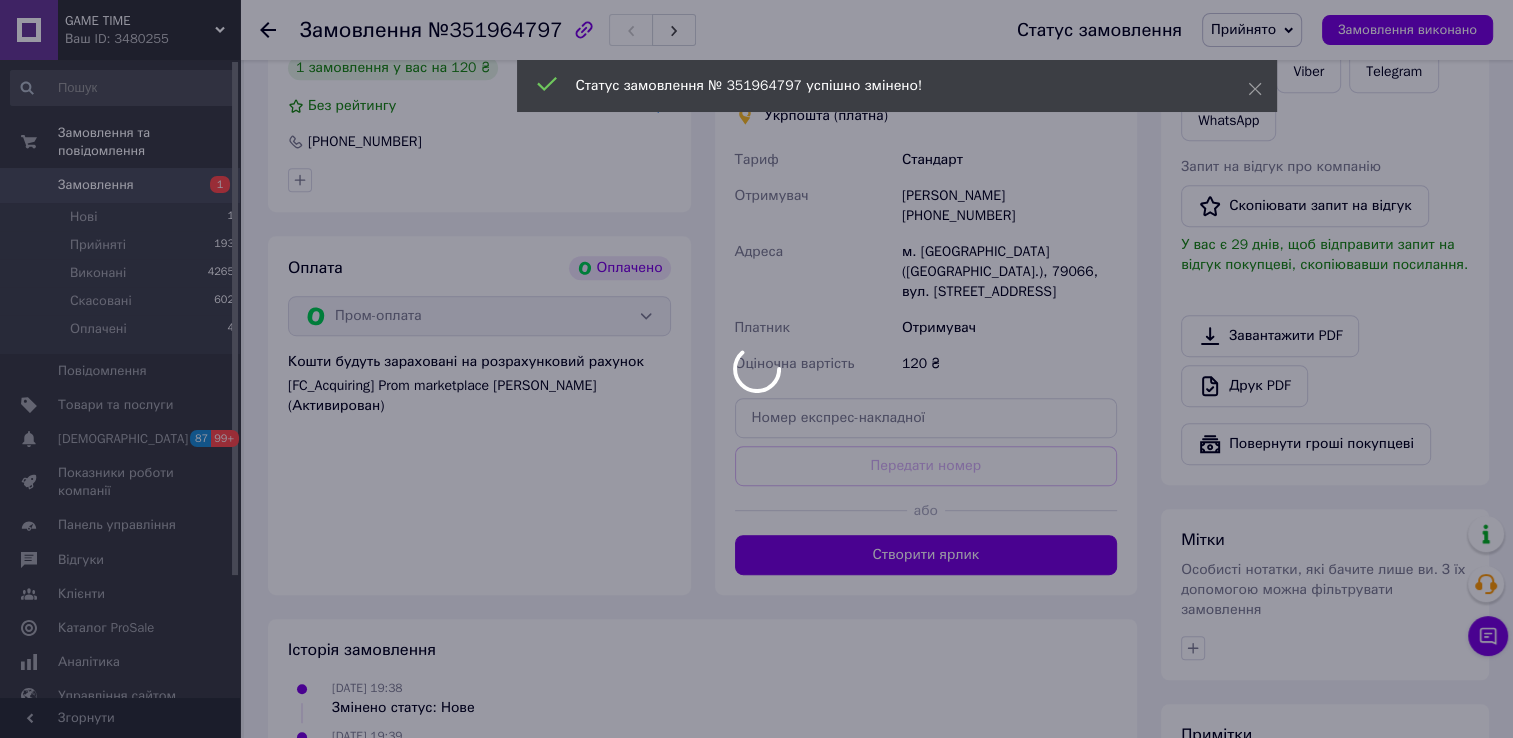 scroll, scrollTop: 1066, scrollLeft: 0, axis: vertical 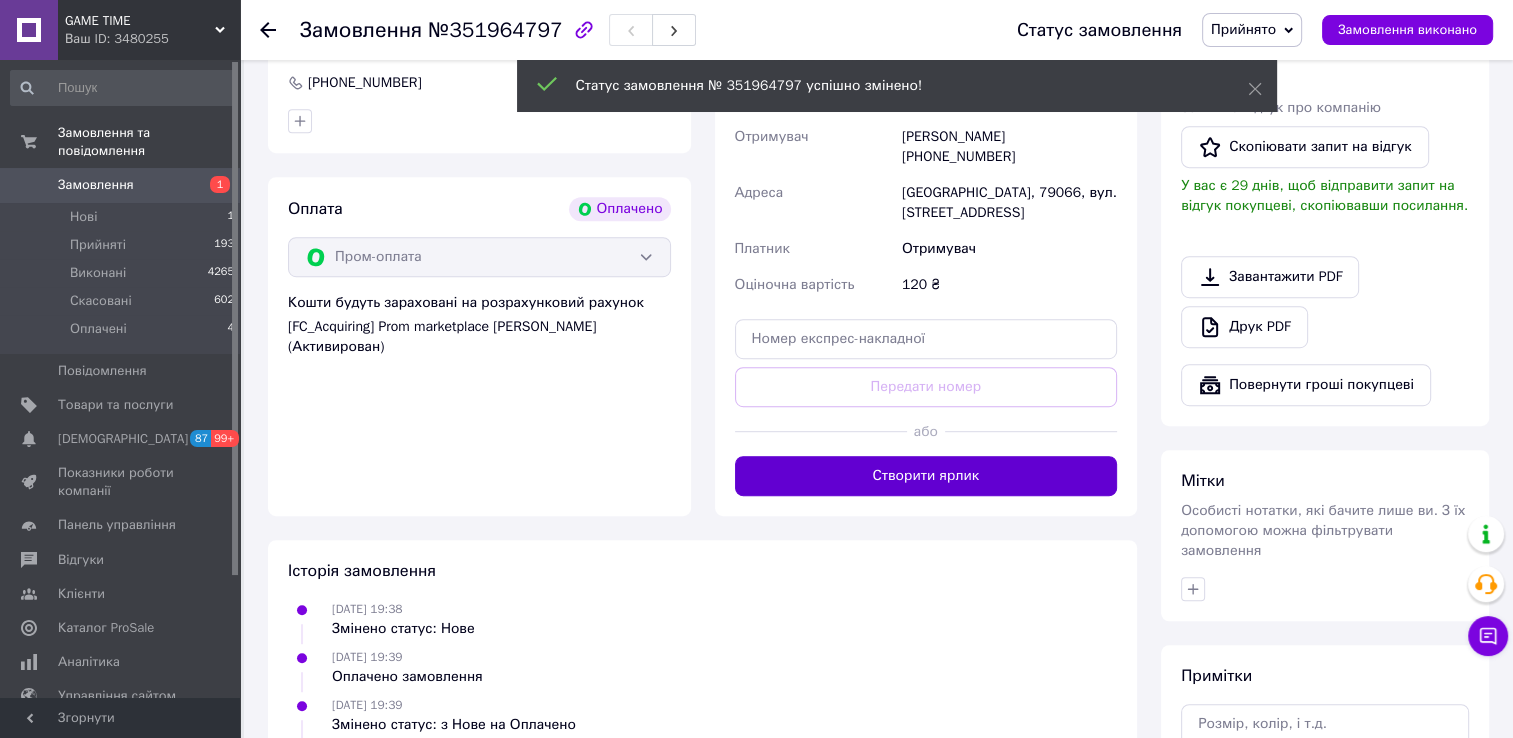 click on "Створити ярлик" at bounding box center [926, 476] 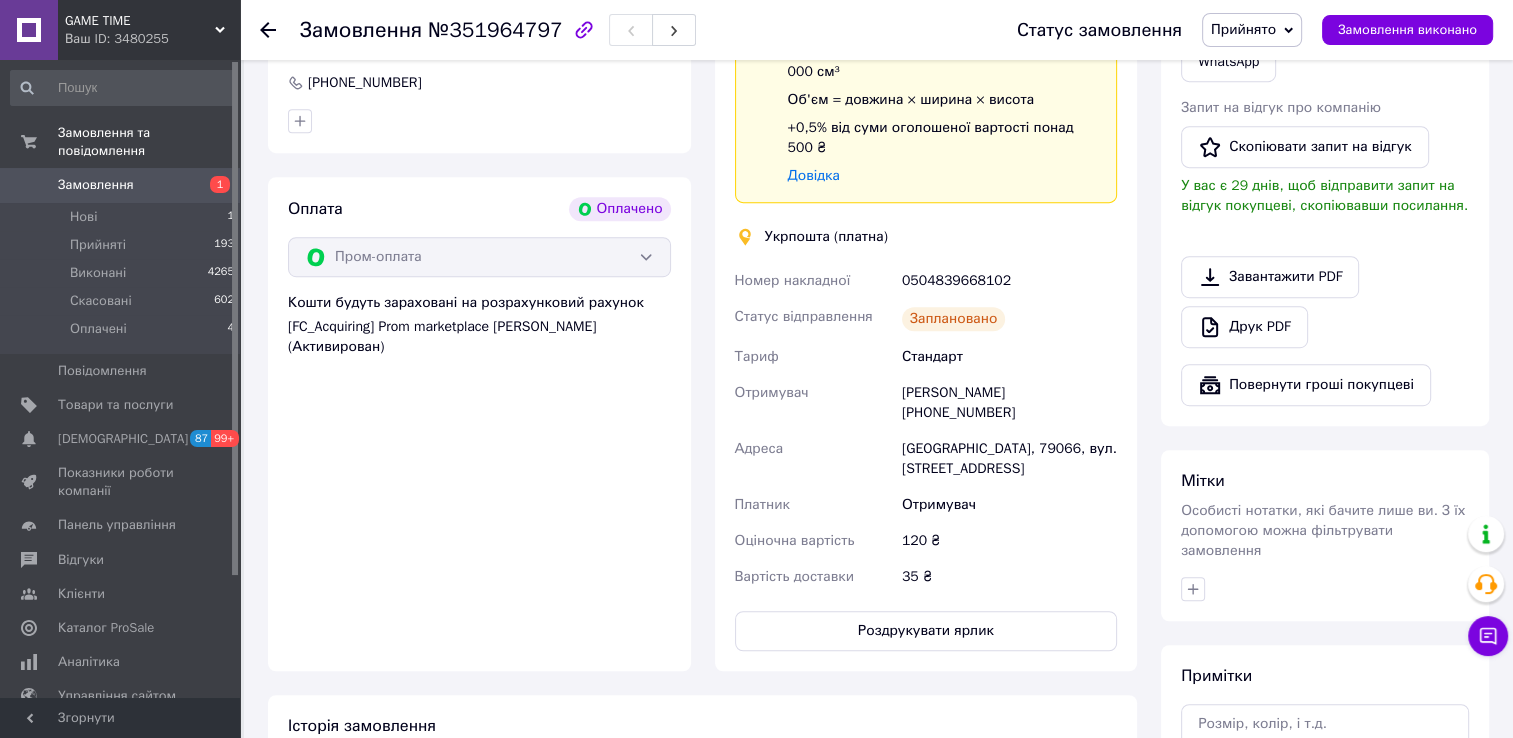 drag, startPoint x: 1188, startPoint y: 299, endPoint x: 1184, endPoint y: 314, distance: 15.524175 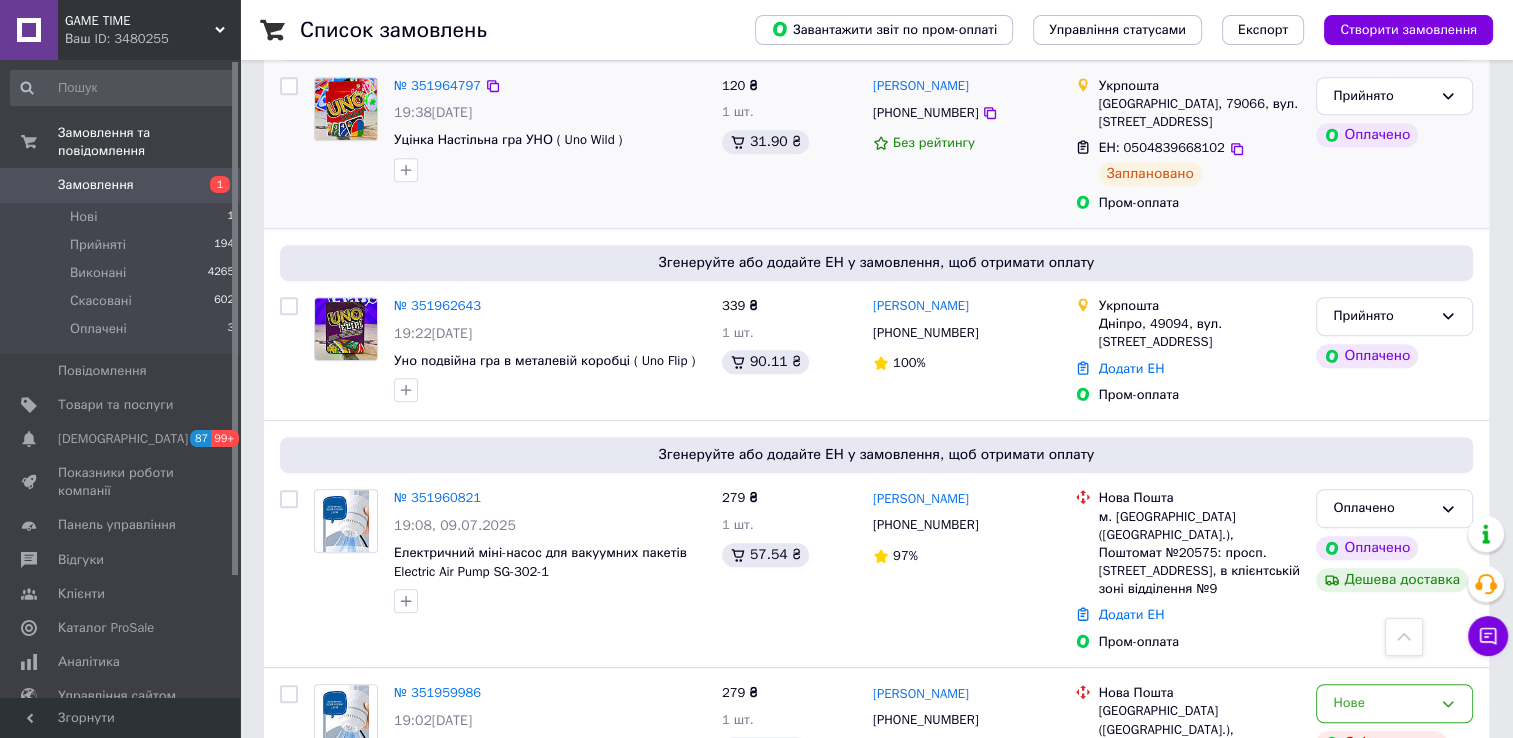 scroll, scrollTop: 1033, scrollLeft: 0, axis: vertical 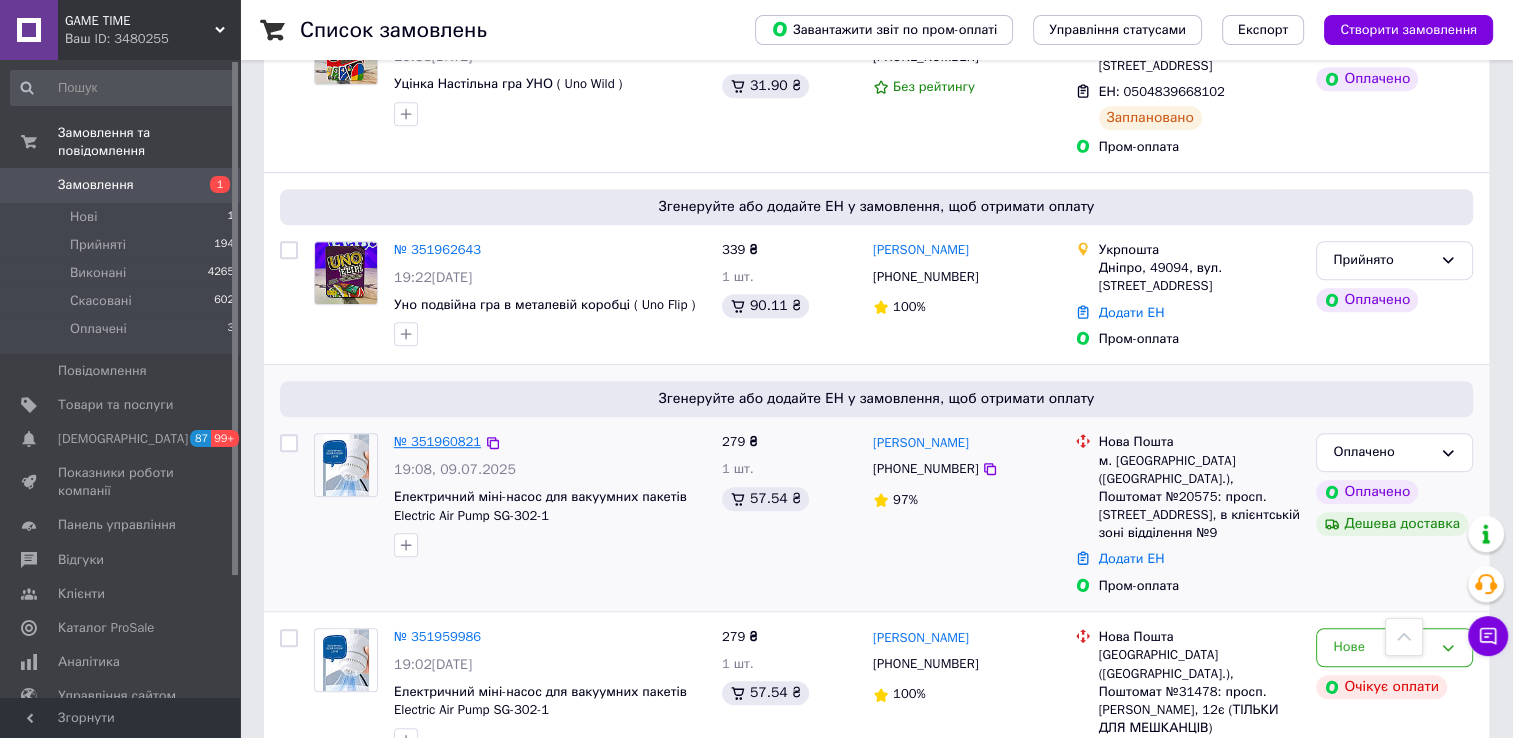 click on "№ 351960821" at bounding box center [437, 441] 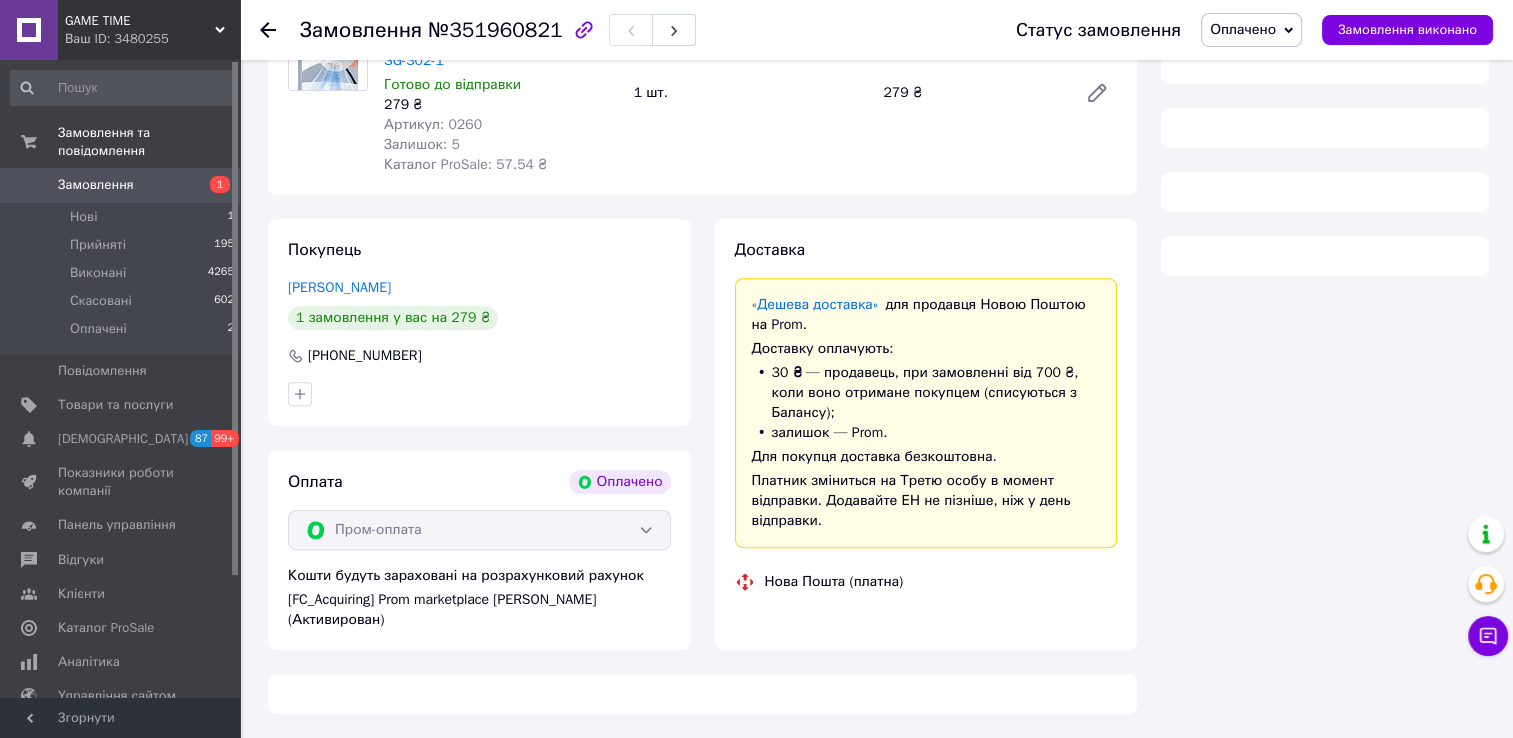 click on "Оплачено" at bounding box center (1243, 29) 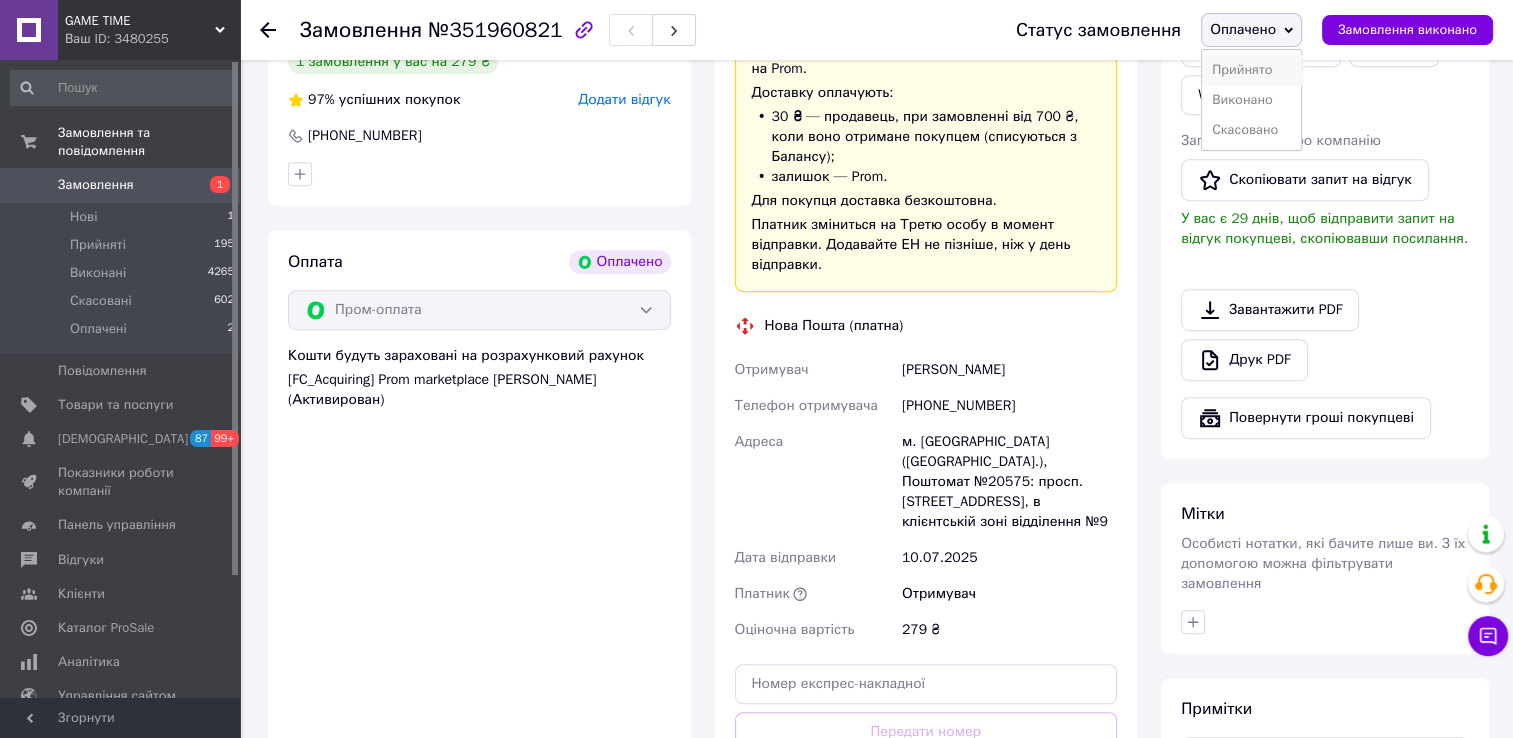 click on "Прийнято" at bounding box center [1251, 70] 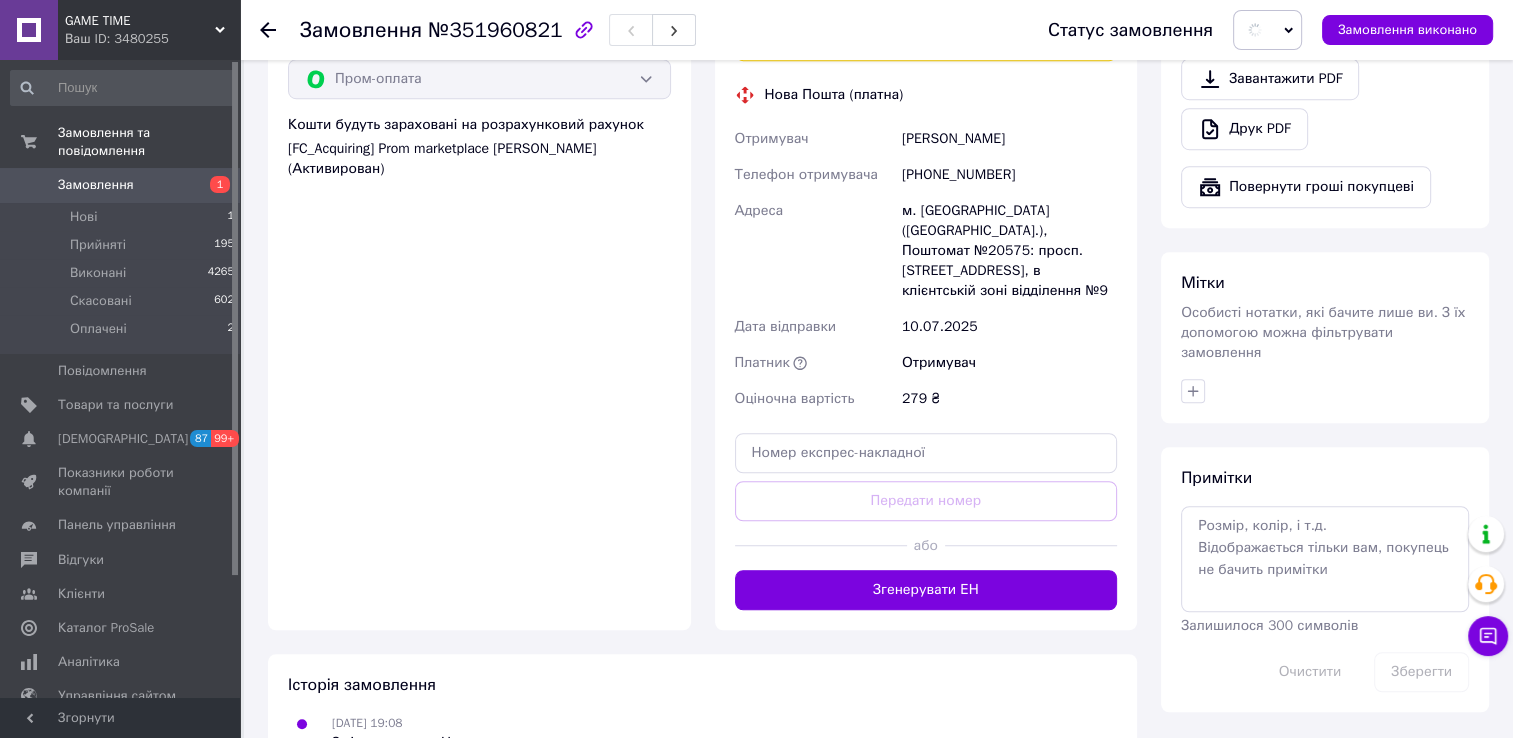 scroll, scrollTop: 1266, scrollLeft: 0, axis: vertical 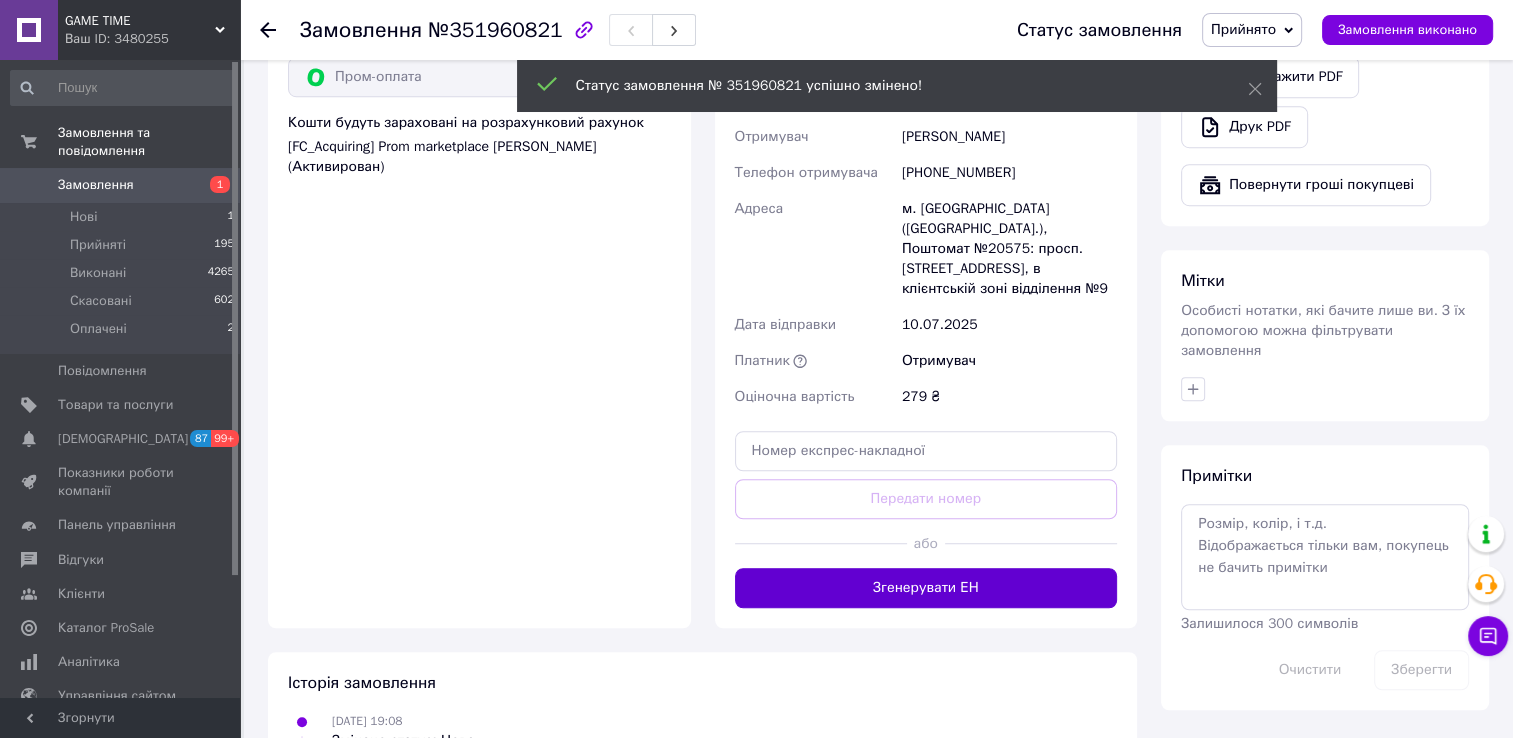 click on "Згенерувати ЕН" at bounding box center (926, 588) 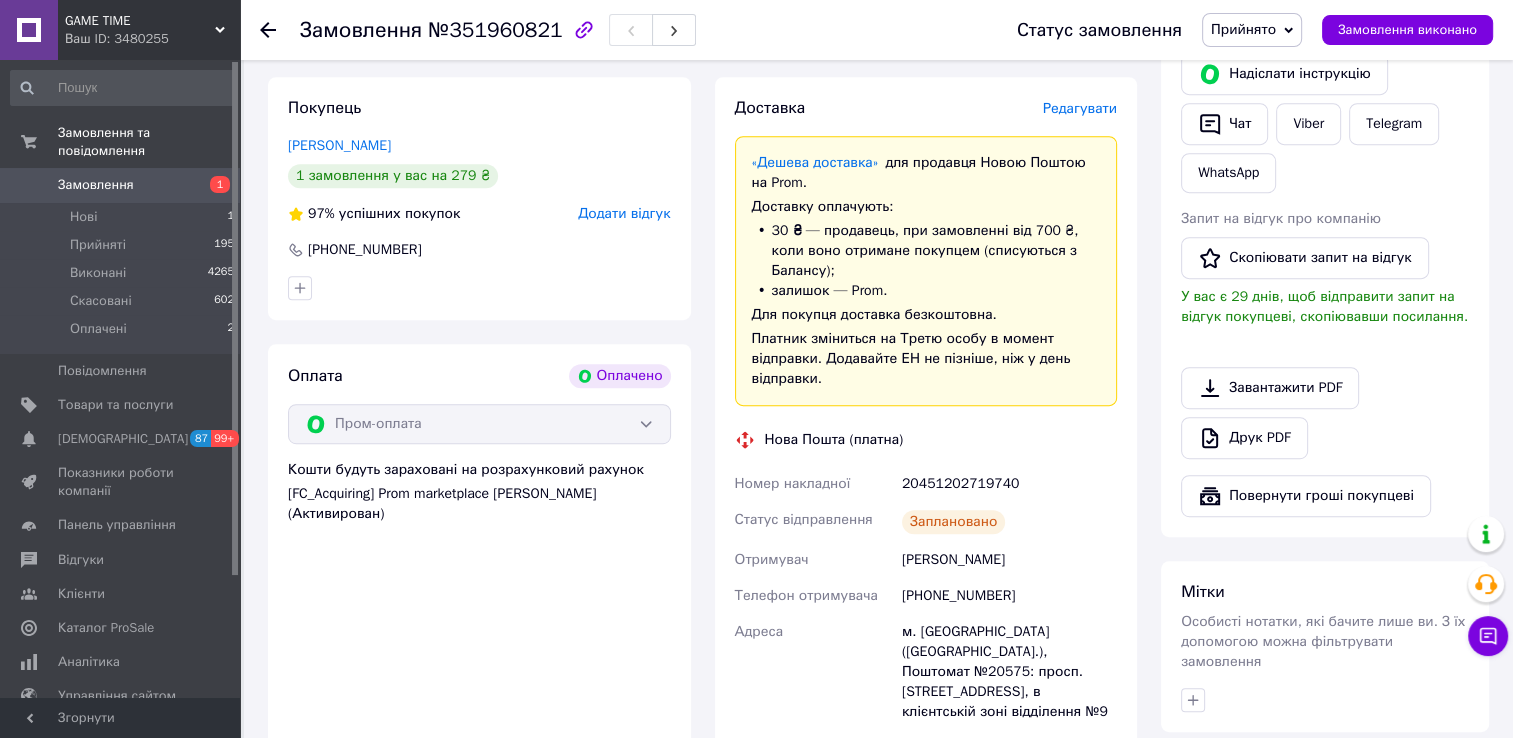 scroll, scrollTop: 918, scrollLeft: 0, axis: vertical 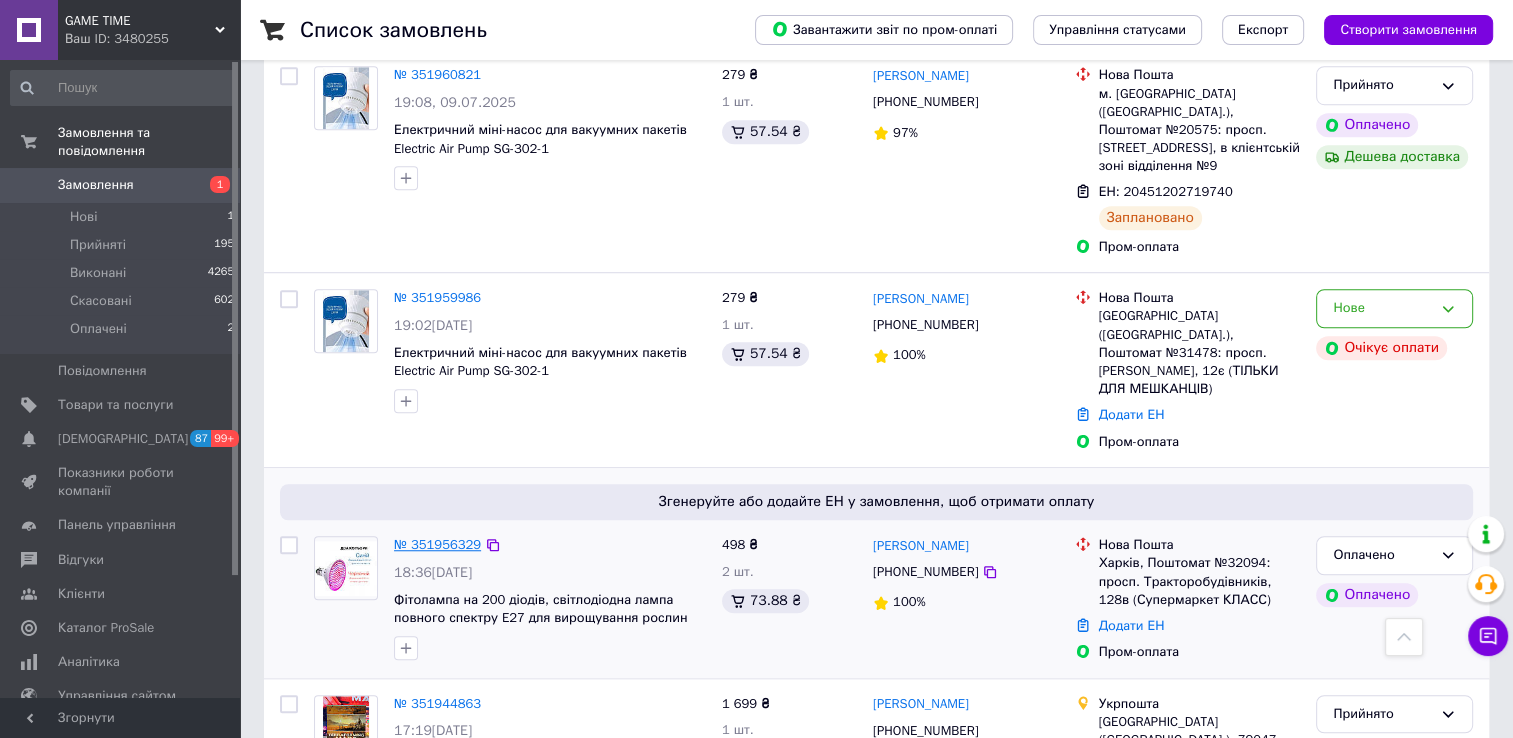 click on "№ 351956329" at bounding box center [437, 544] 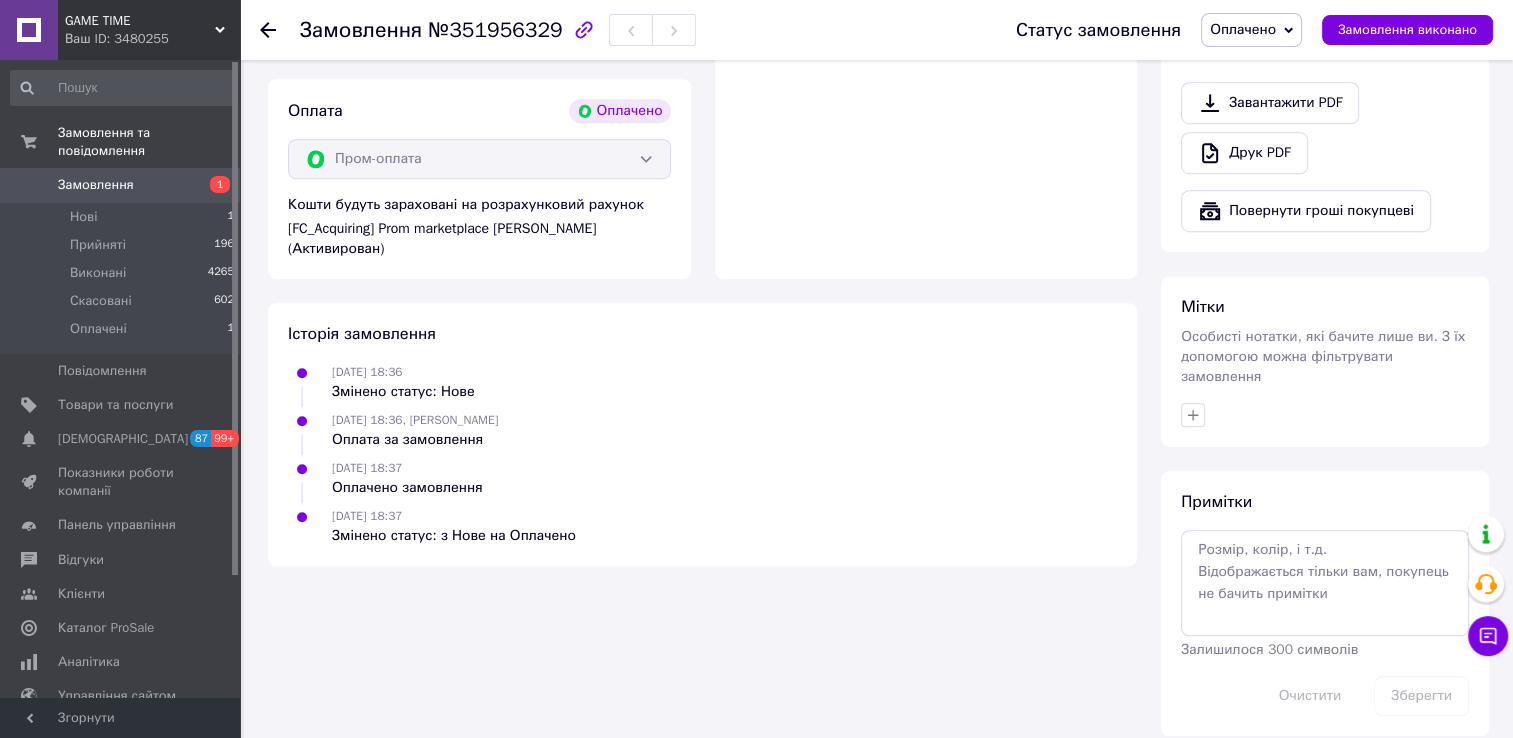 scroll, scrollTop: 1240, scrollLeft: 0, axis: vertical 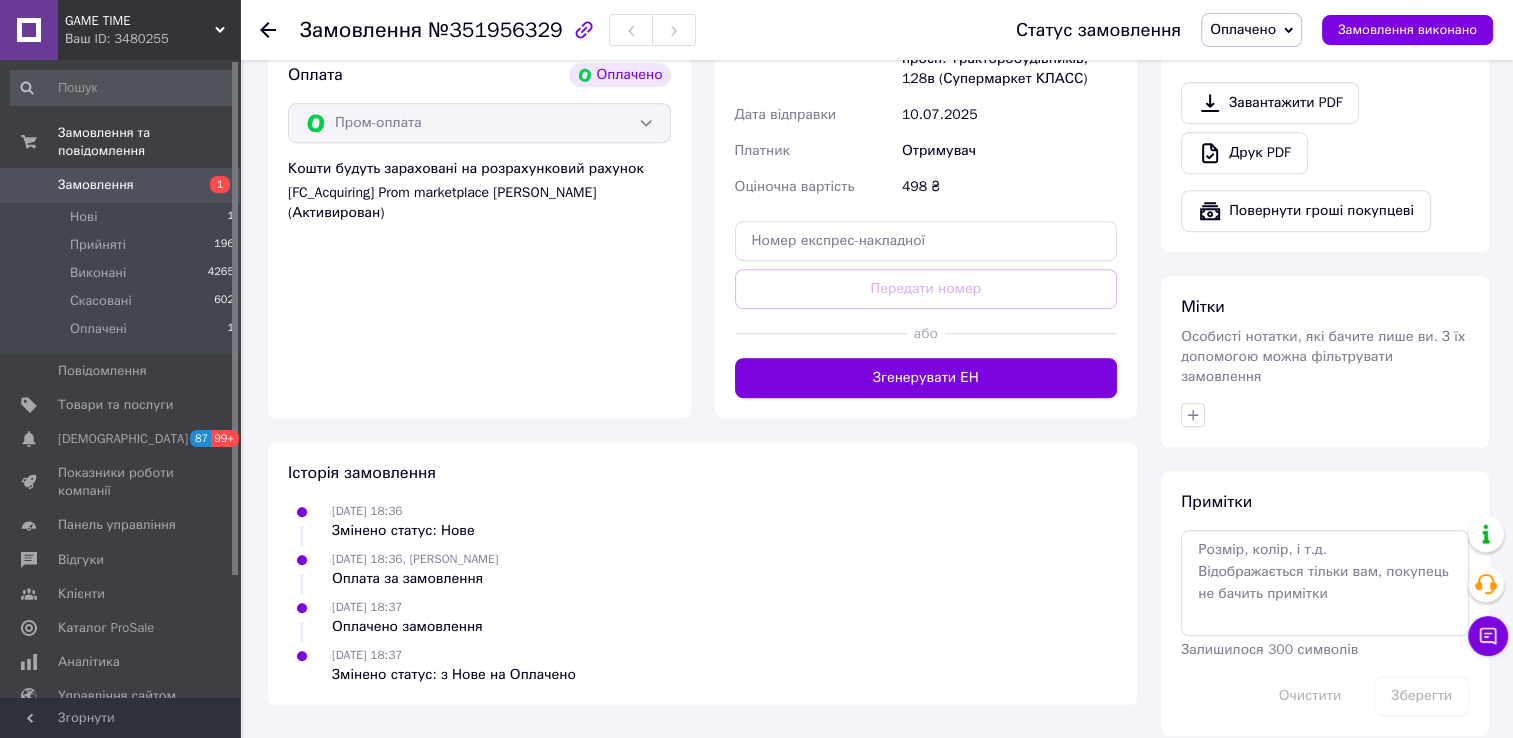 click on "Оплачено" at bounding box center (1243, 29) 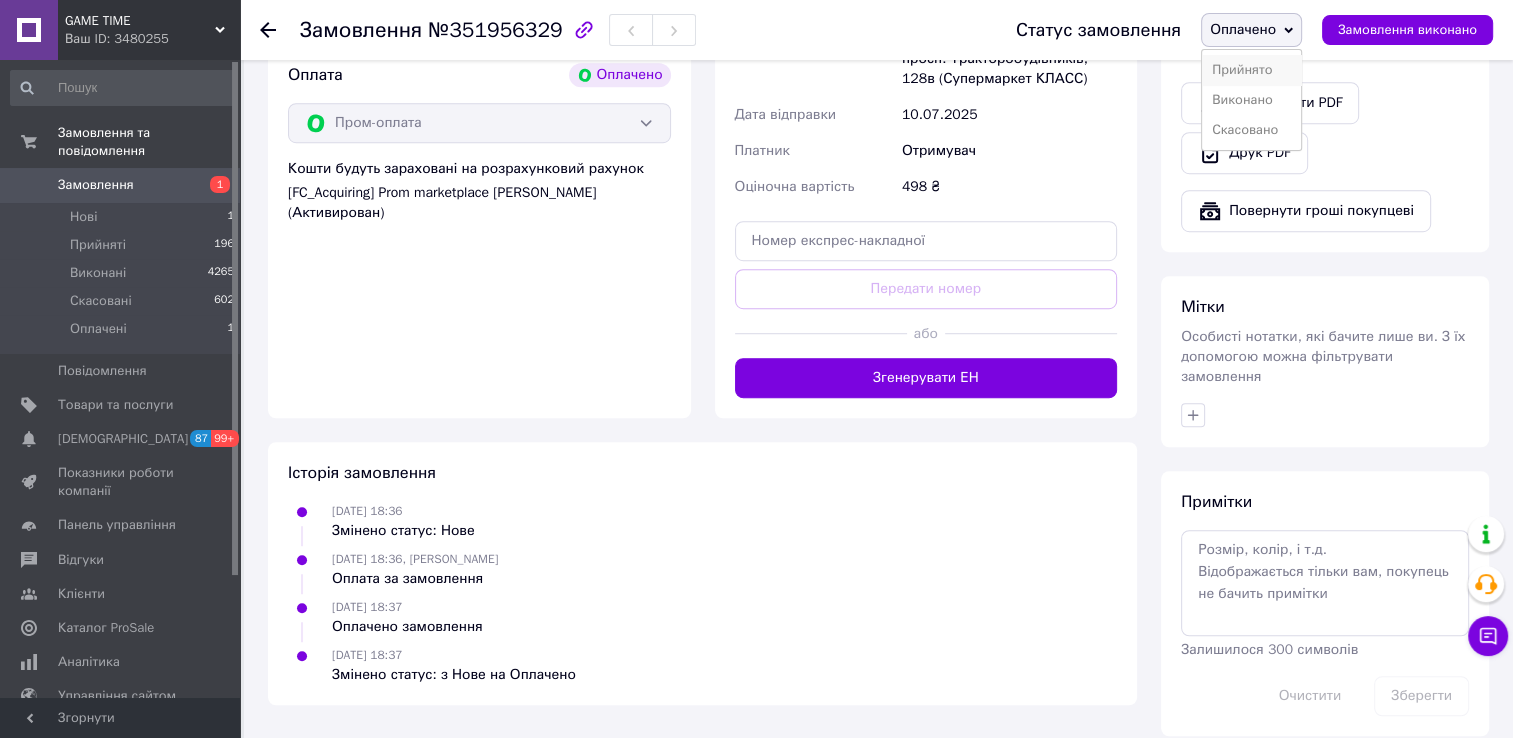 click on "Прийнято" at bounding box center (1251, 70) 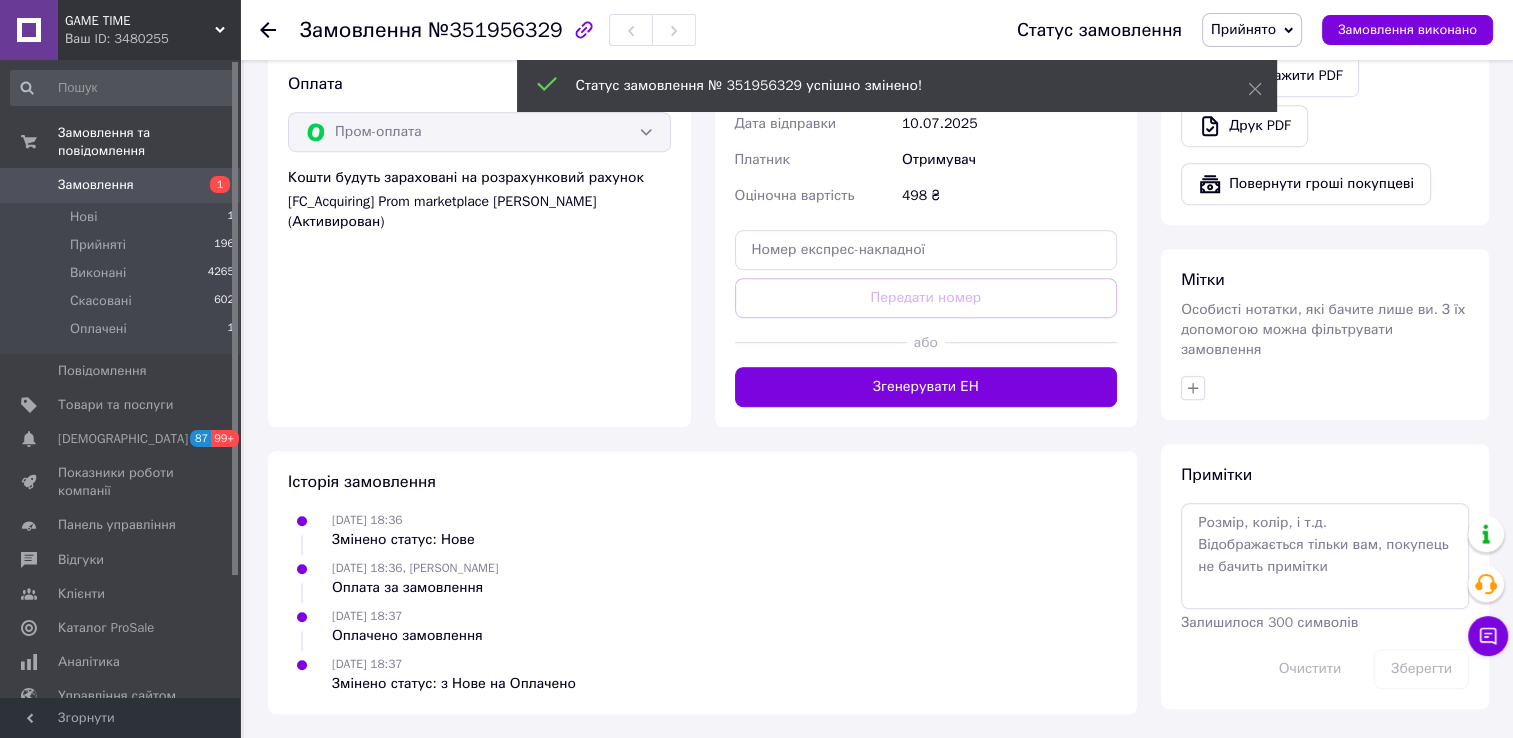 scroll, scrollTop: 1240, scrollLeft: 0, axis: vertical 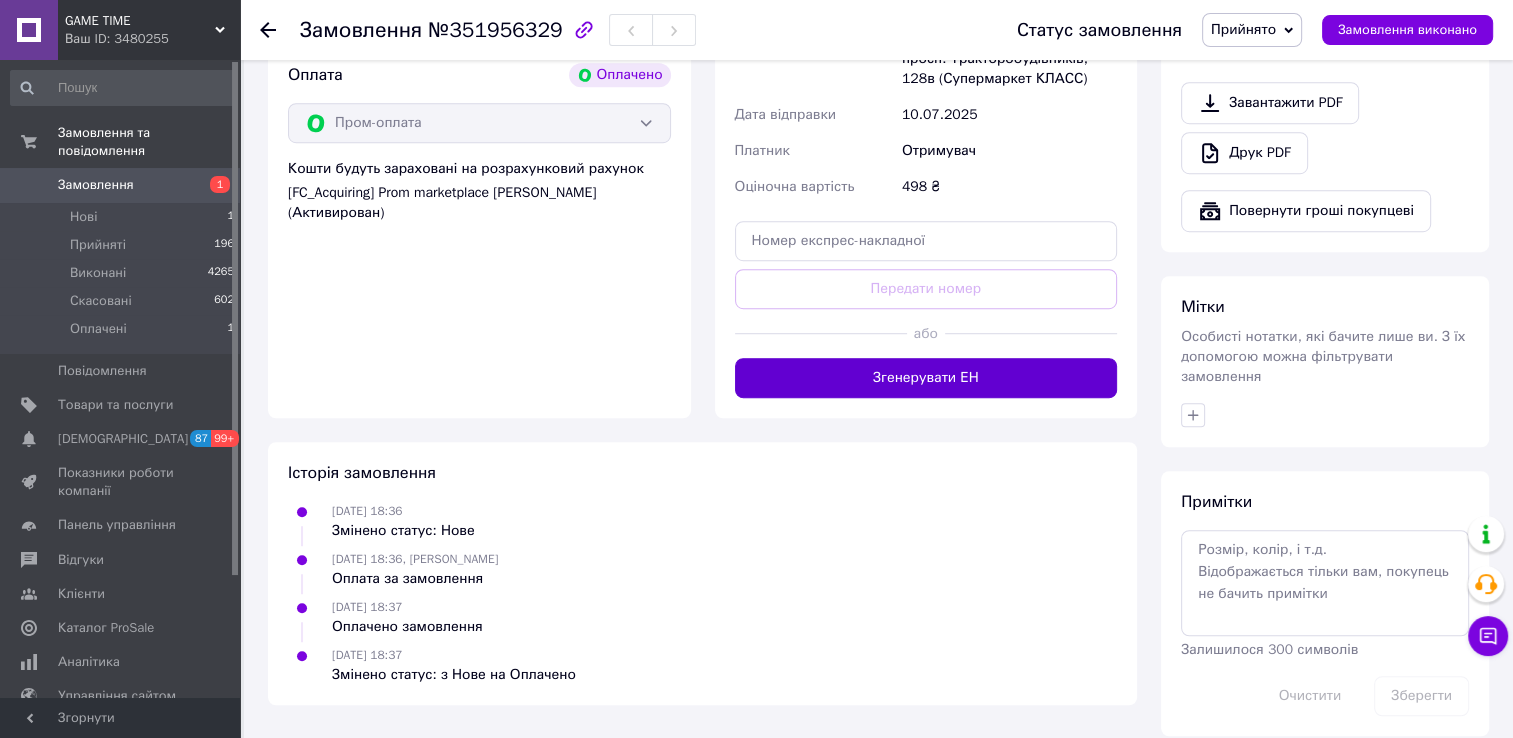 click on "Доставка [PERSON_NAME] Вкажіть номер експрес-накладної Обов'язково введіть номер експрес-накладної,
якщо створювали її не на цій сторінці. У разі,
якщо номер ЕН не буде доданий, ми не зможемо
виплатити гроші за замовлення Мобільний номер покупця (із замовлення) повинен відповідати номеру отримувача за накладною Нова Пошта (платна) Отримувач [PERSON_NAME] Телефон отримувача [PHONE_NUMBER] [PERSON_NAME], Поштомат №32094: просп. Тракторобудівників, 128в (Супермаркет КЛАСС) Дата відправки [DATE] Платник Отримувач Оціночна вартість 498 ₴ Передати номер або Згенерувати ЕН 498" at bounding box center (926, 97) 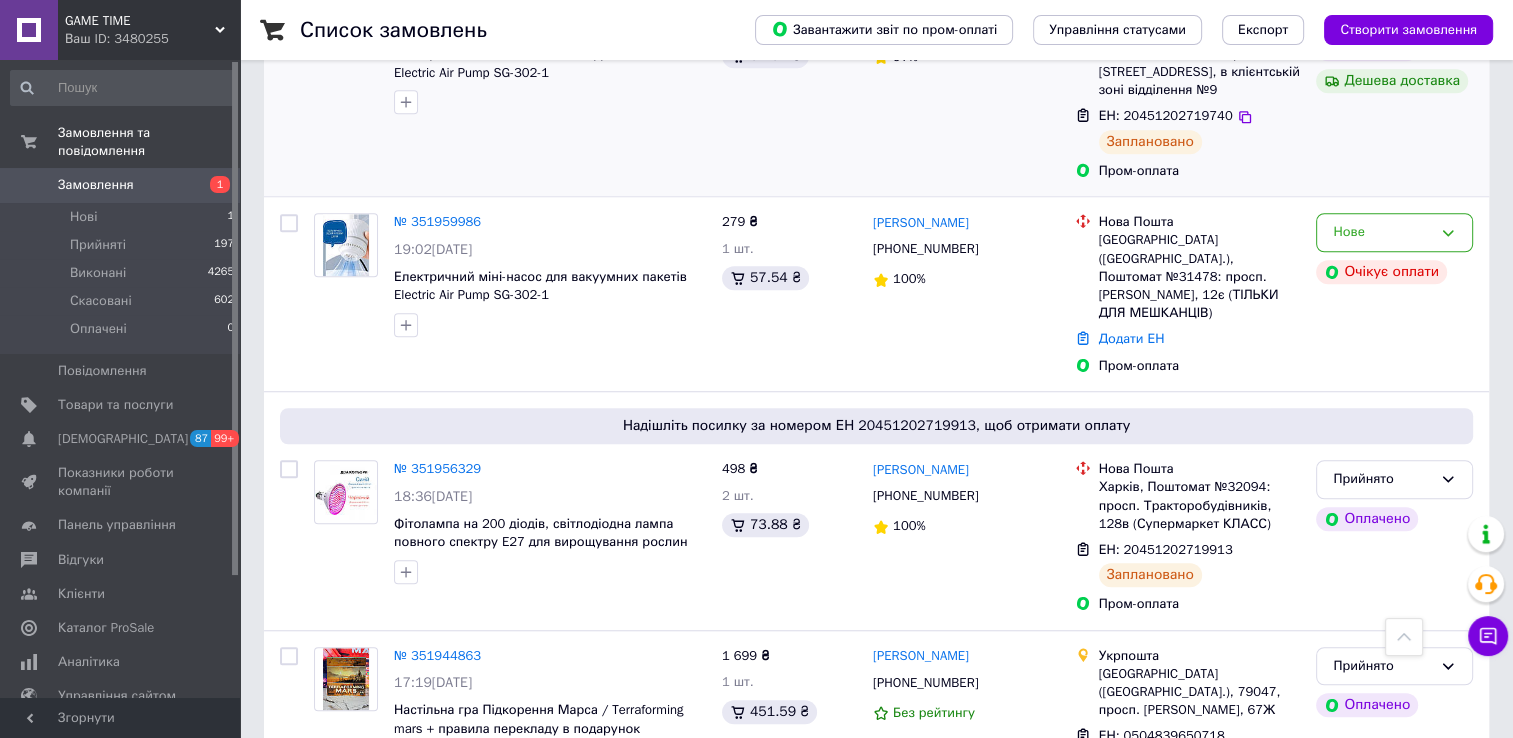 scroll, scrollTop: 1433, scrollLeft: 0, axis: vertical 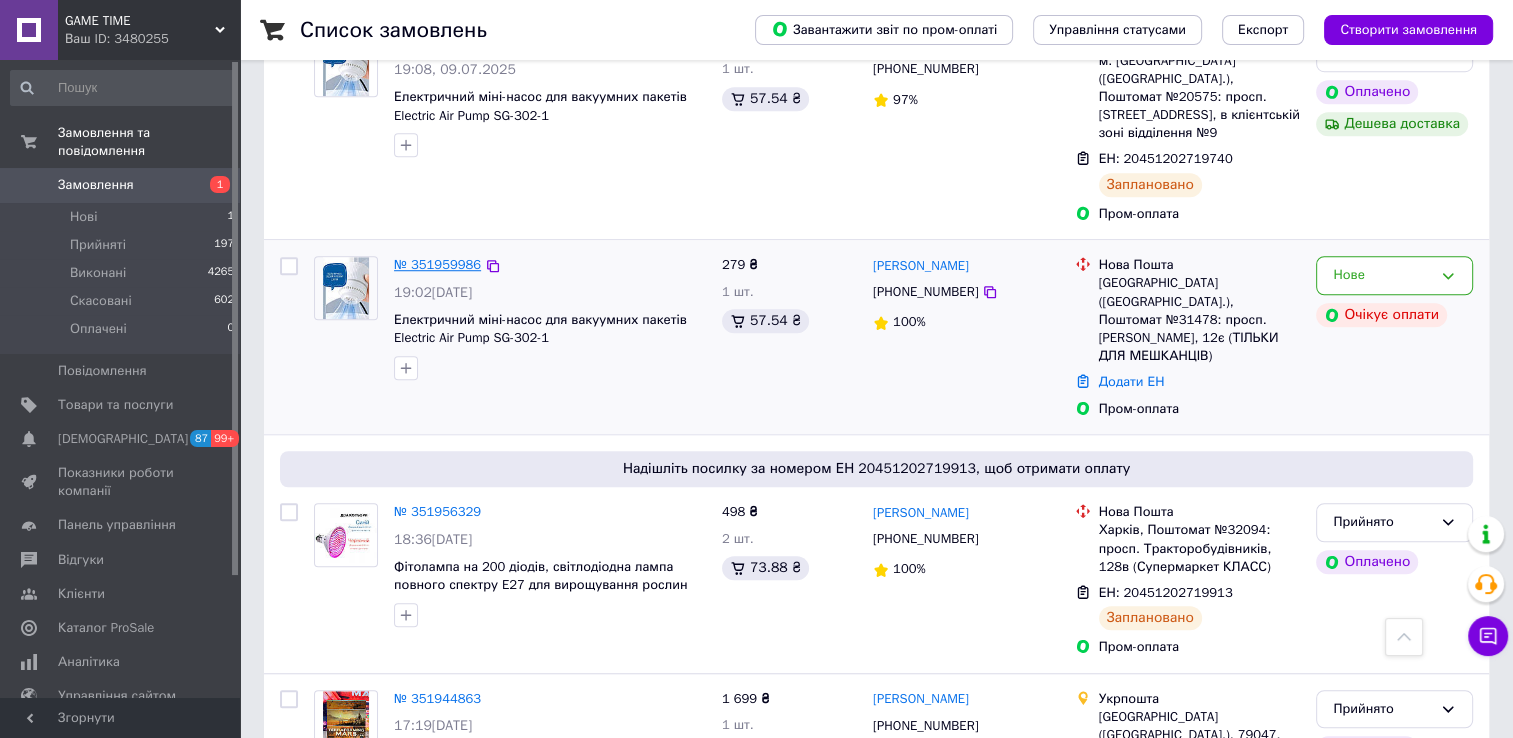 click on "№ 351959986" at bounding box center [437, 264] 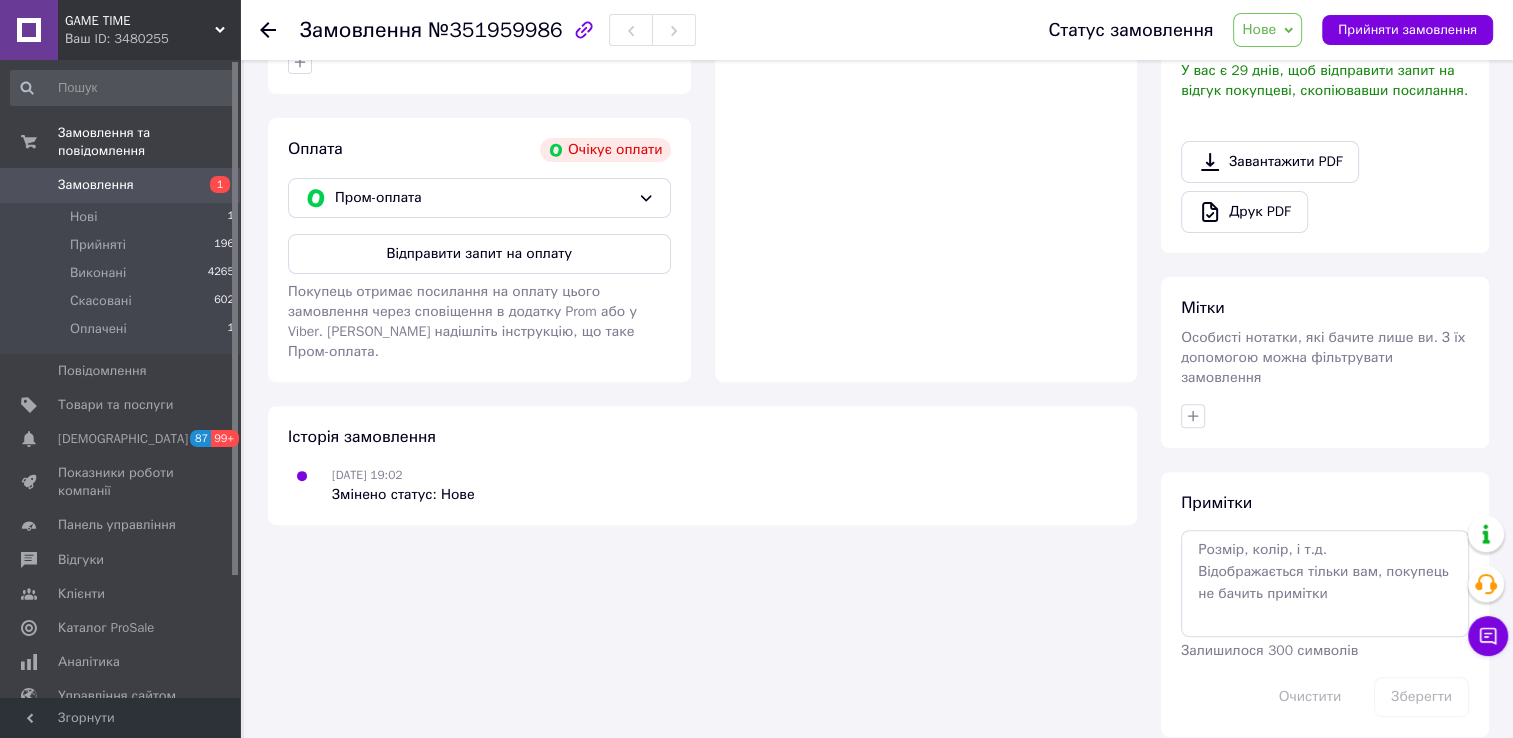 scroll, scrollTop: 660, scrollLeft: 0, axis: vertical 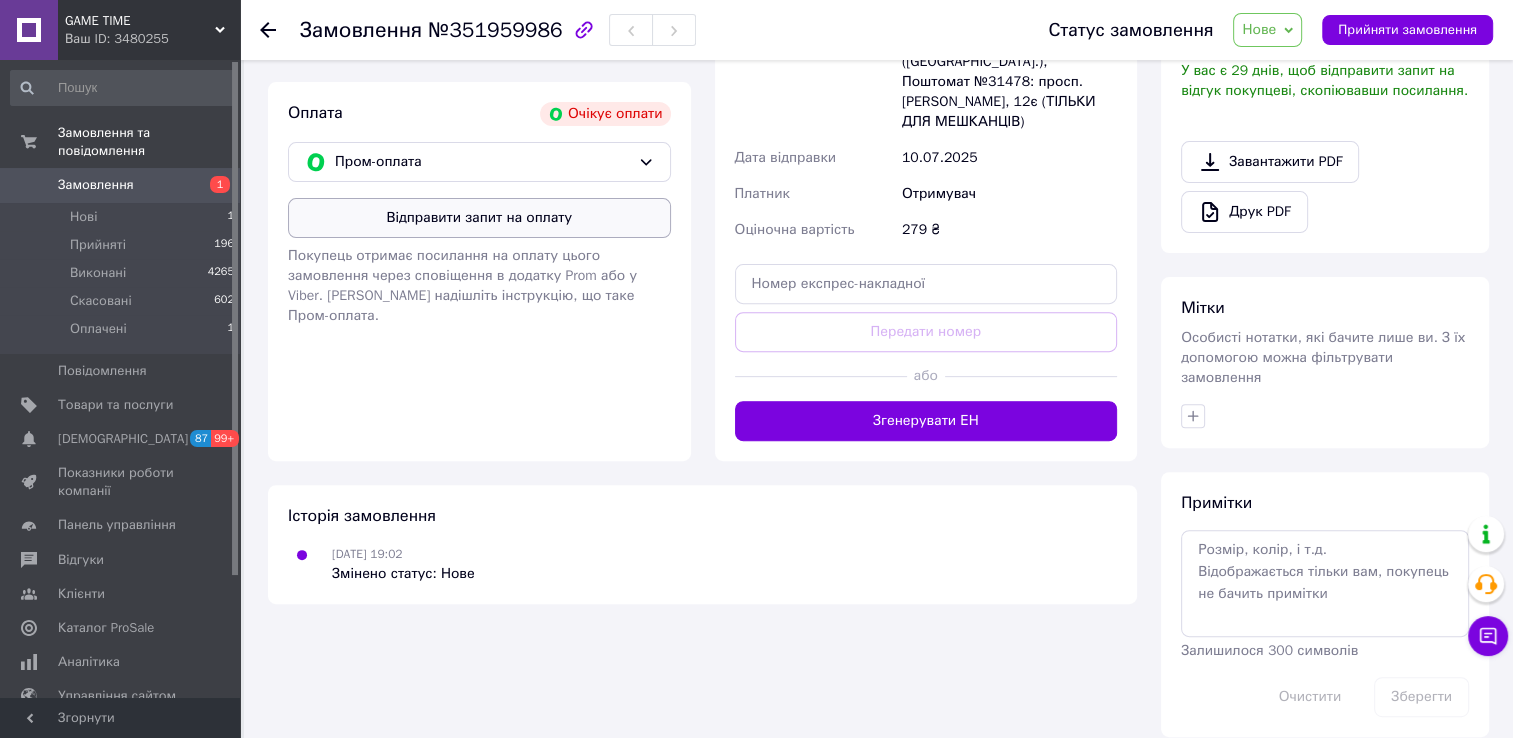 click on "Відправити запит на оплату" at bounding box center [479, 218] 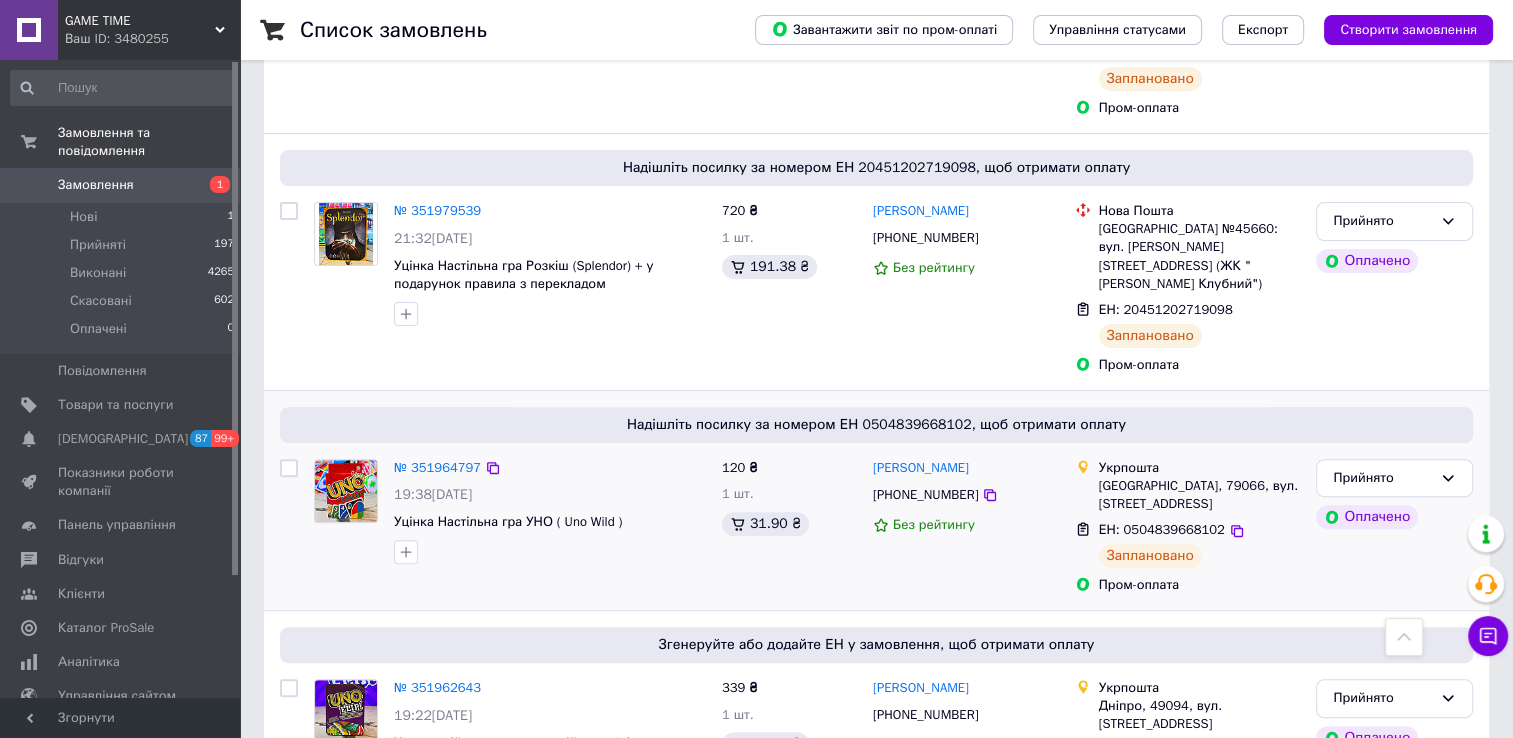 scroll, scrollTop: 533, scrollLeft: 0, axis: vertical 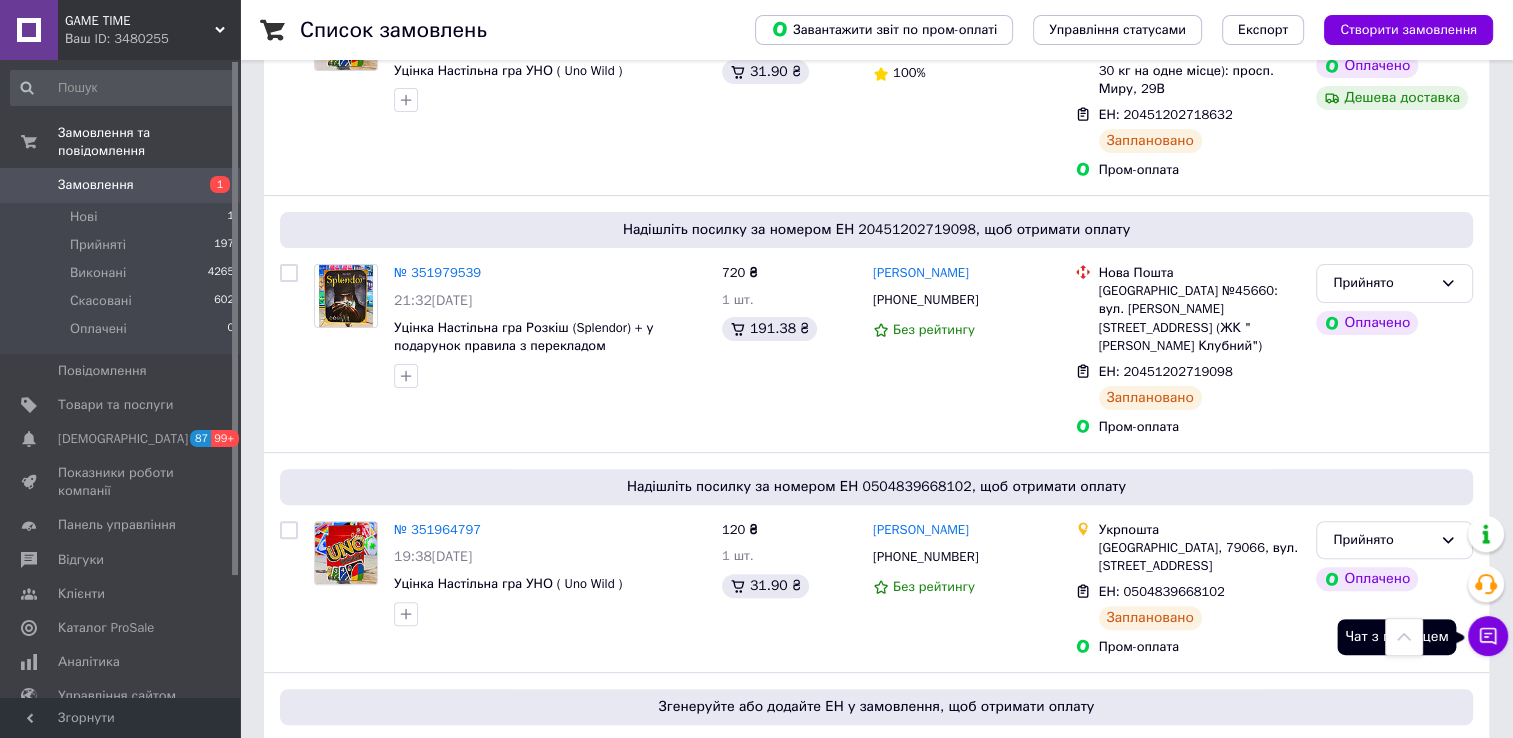 click 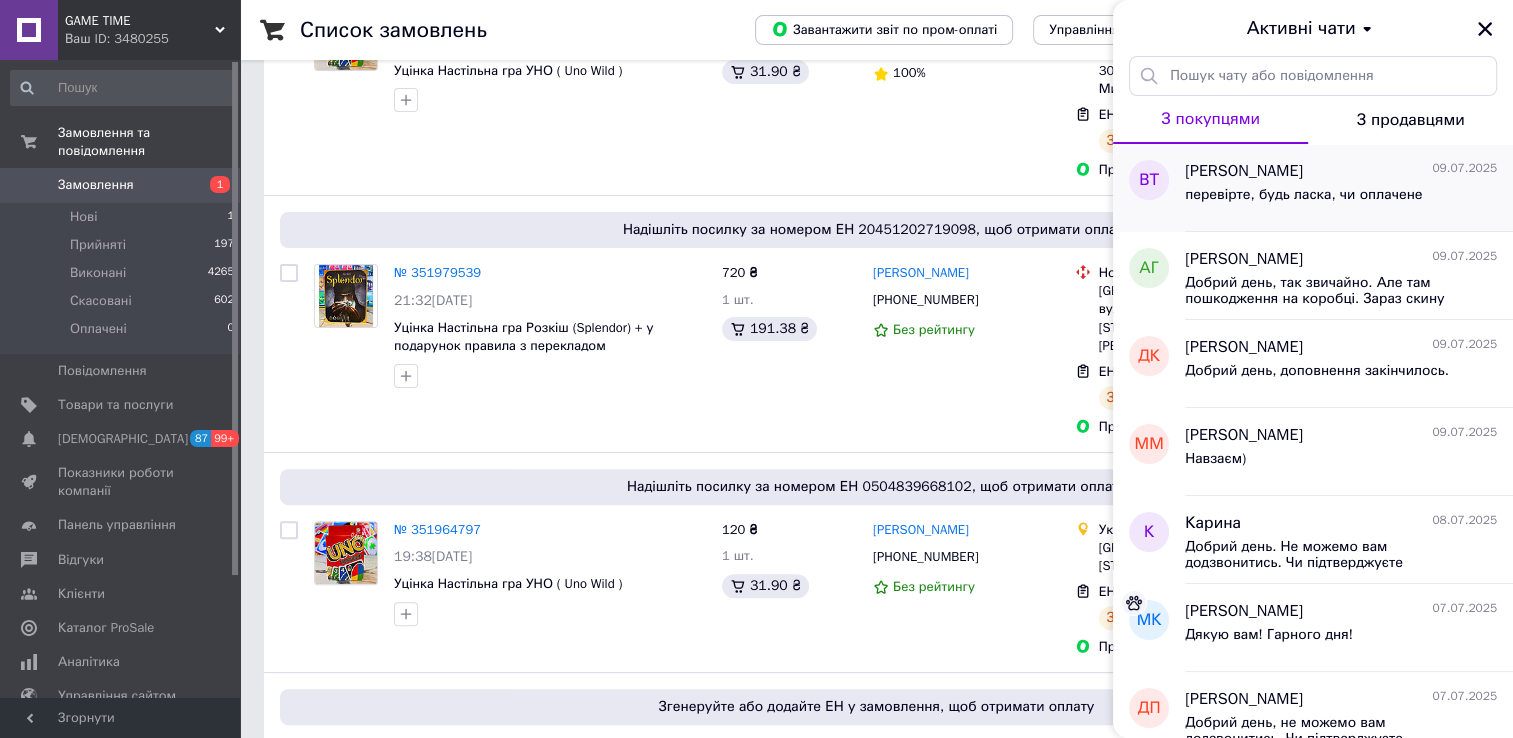 click on "перевірте, будь ласка, чи оплачене" at bounding box center [1303, 201] 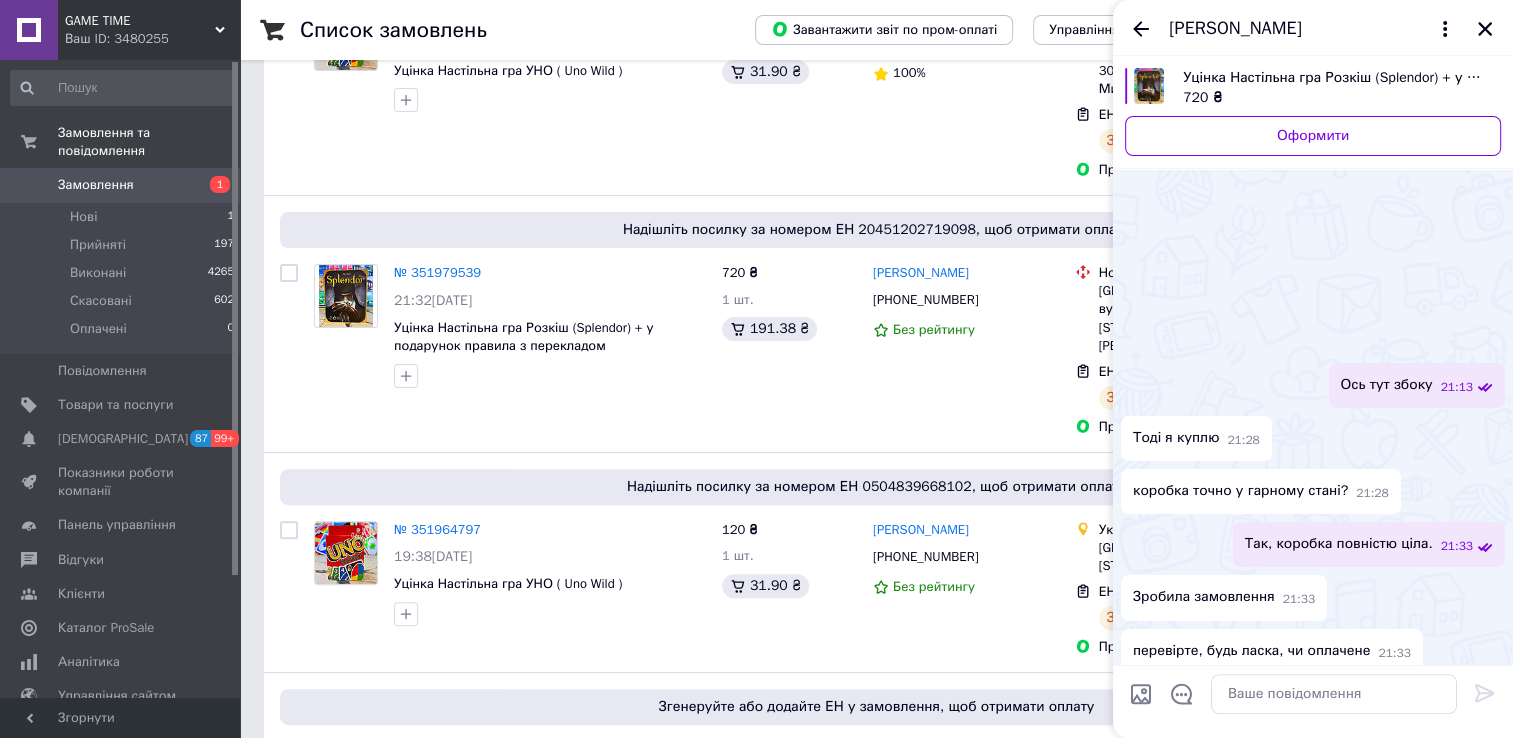 scroll, scrollTop: 336, scrollLeft: 0, axis: vertical 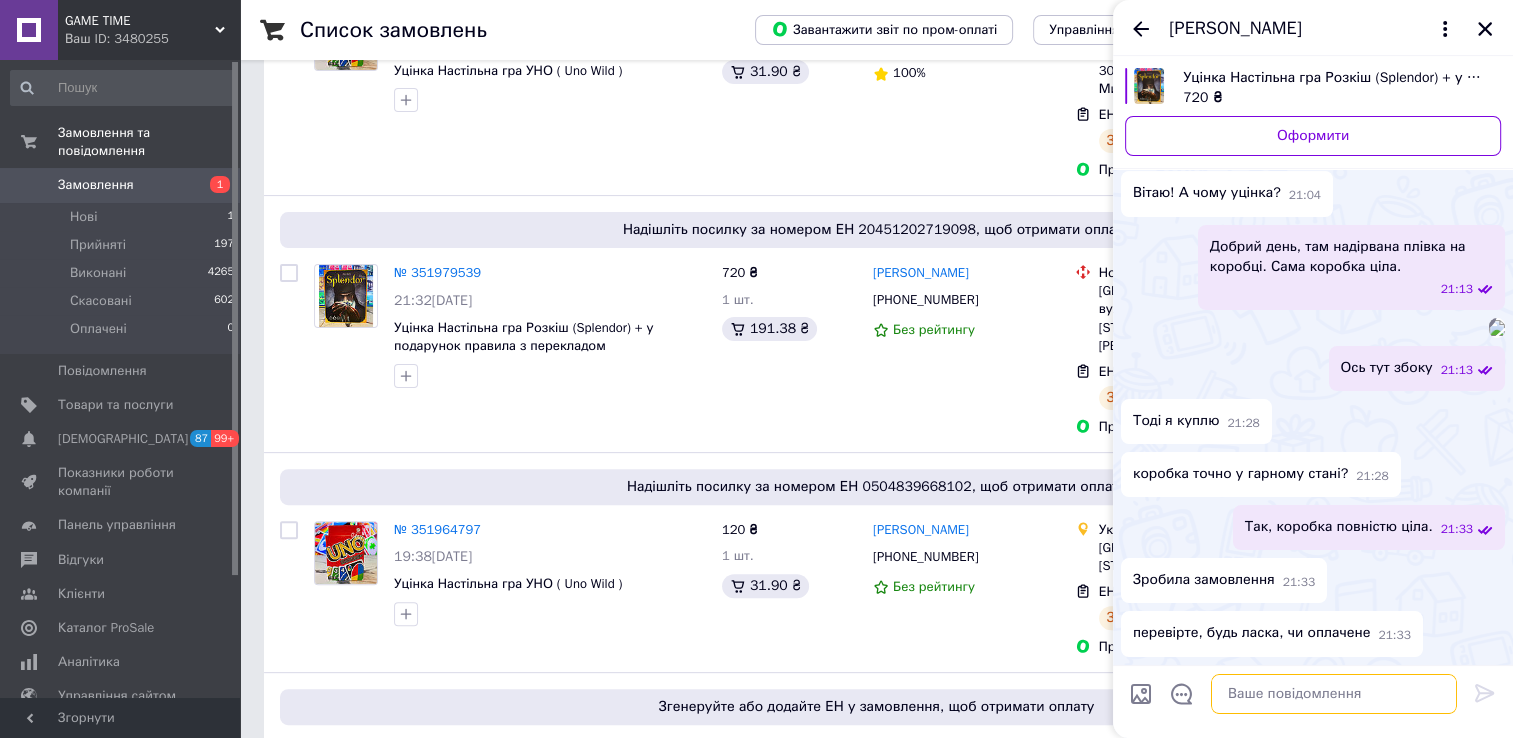 click at bounding box center [1334, 694] 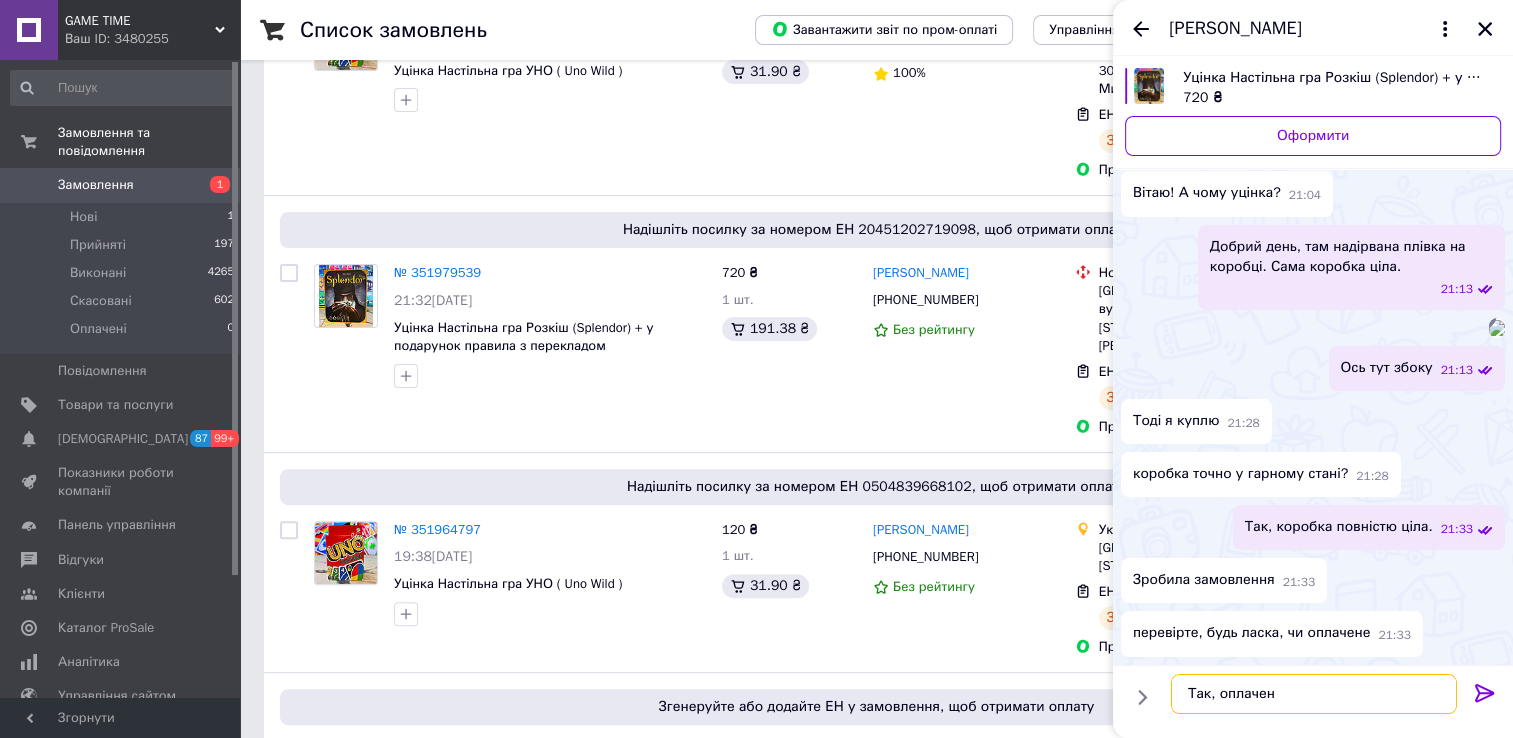 type on "Так, оплачене" 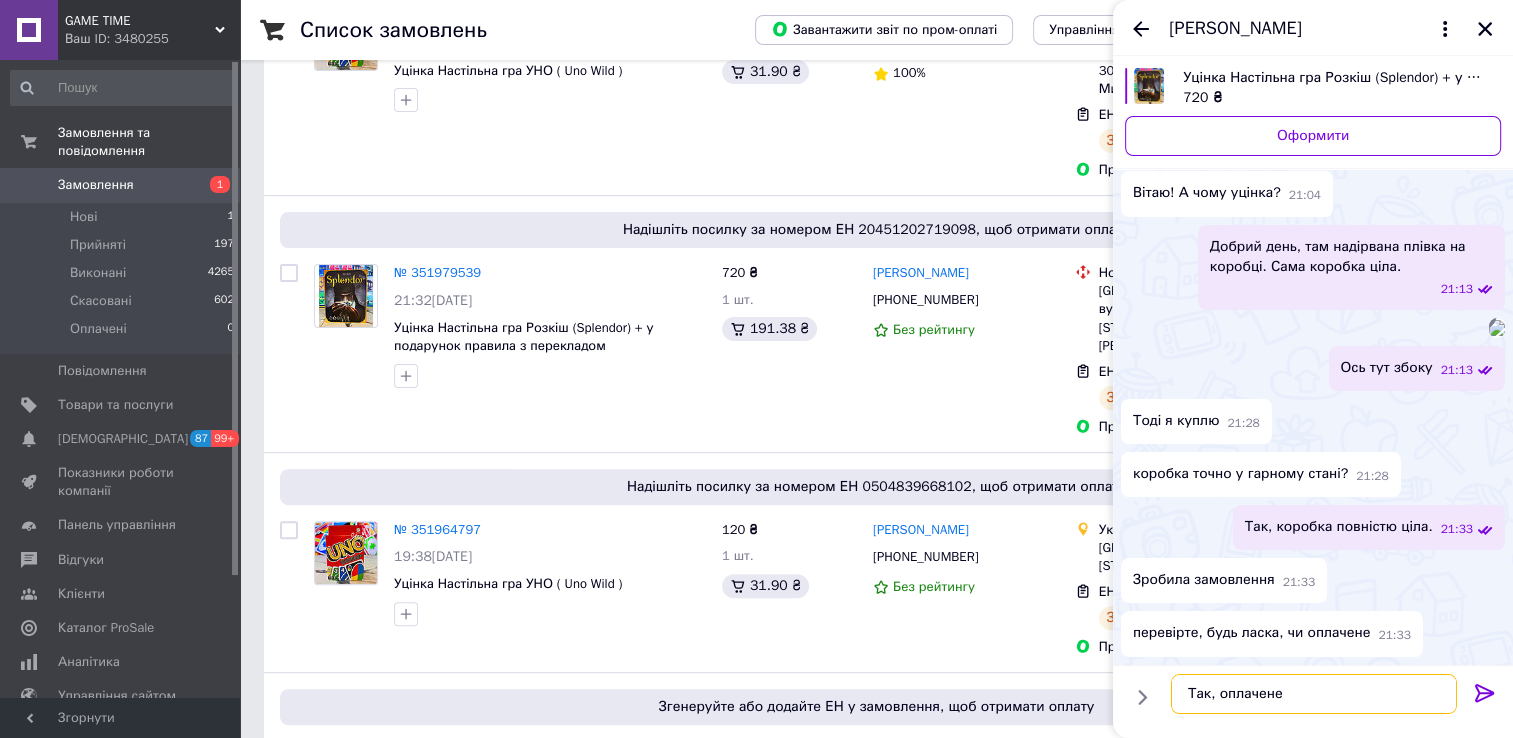 type 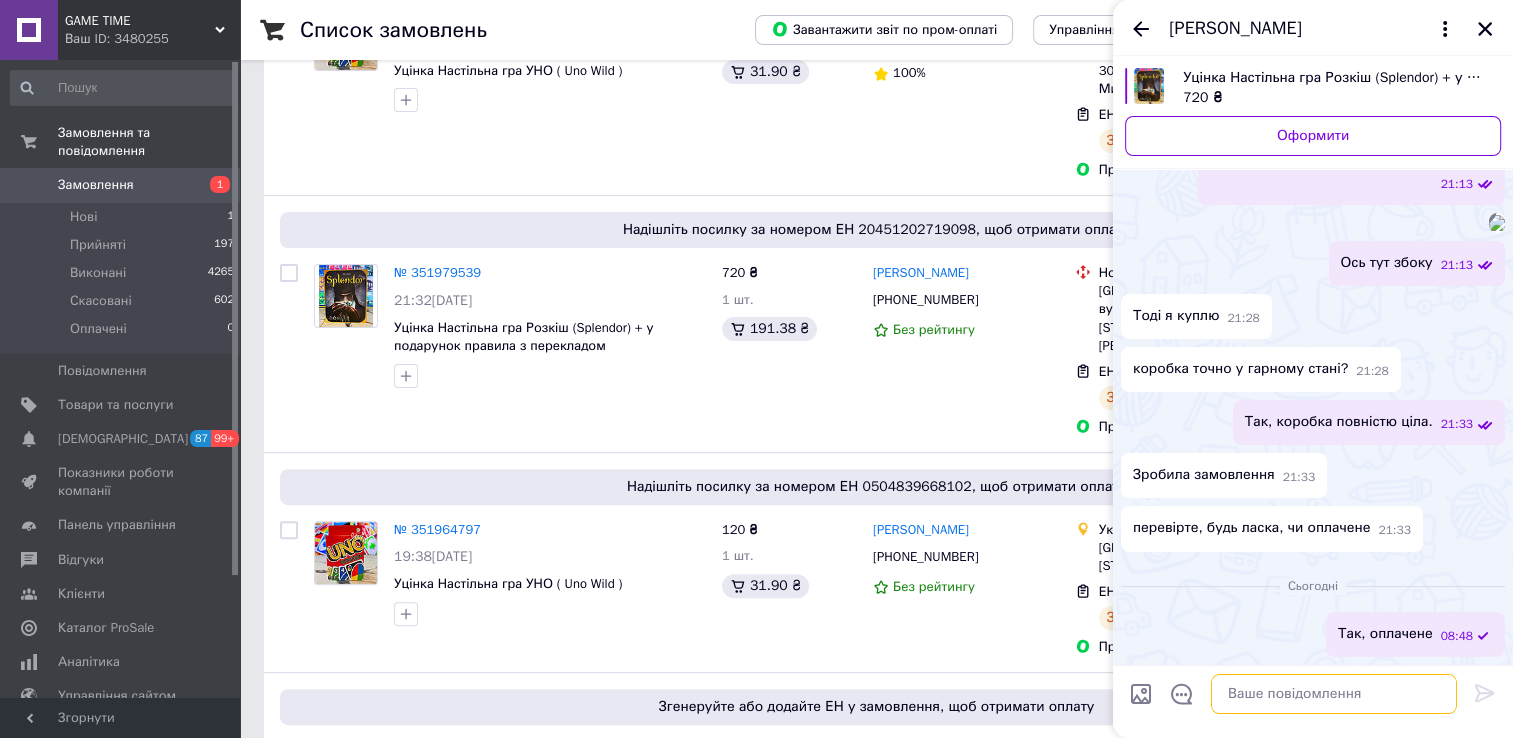 scroll, scrollTop: 275, scrollLeft: 0, axis: vertical 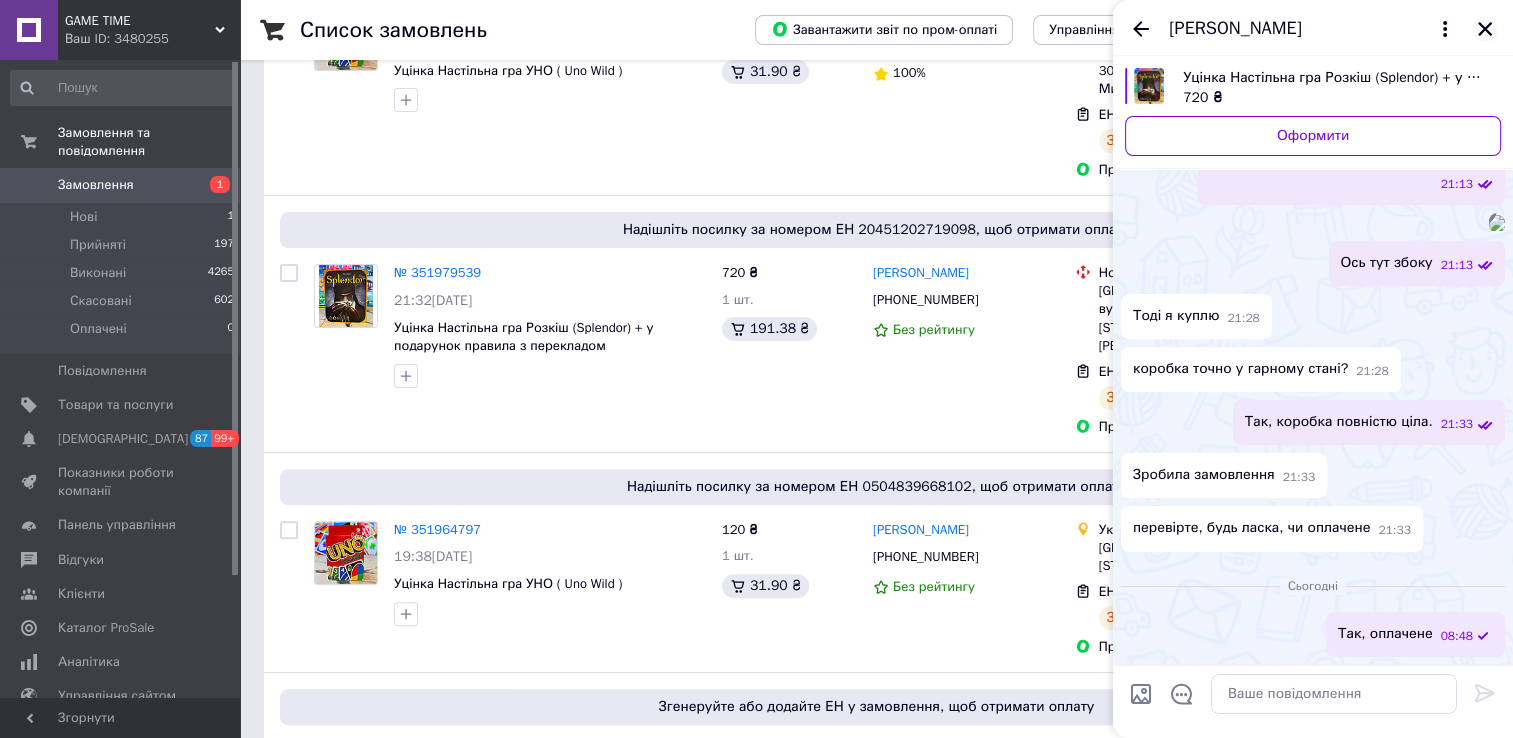 click 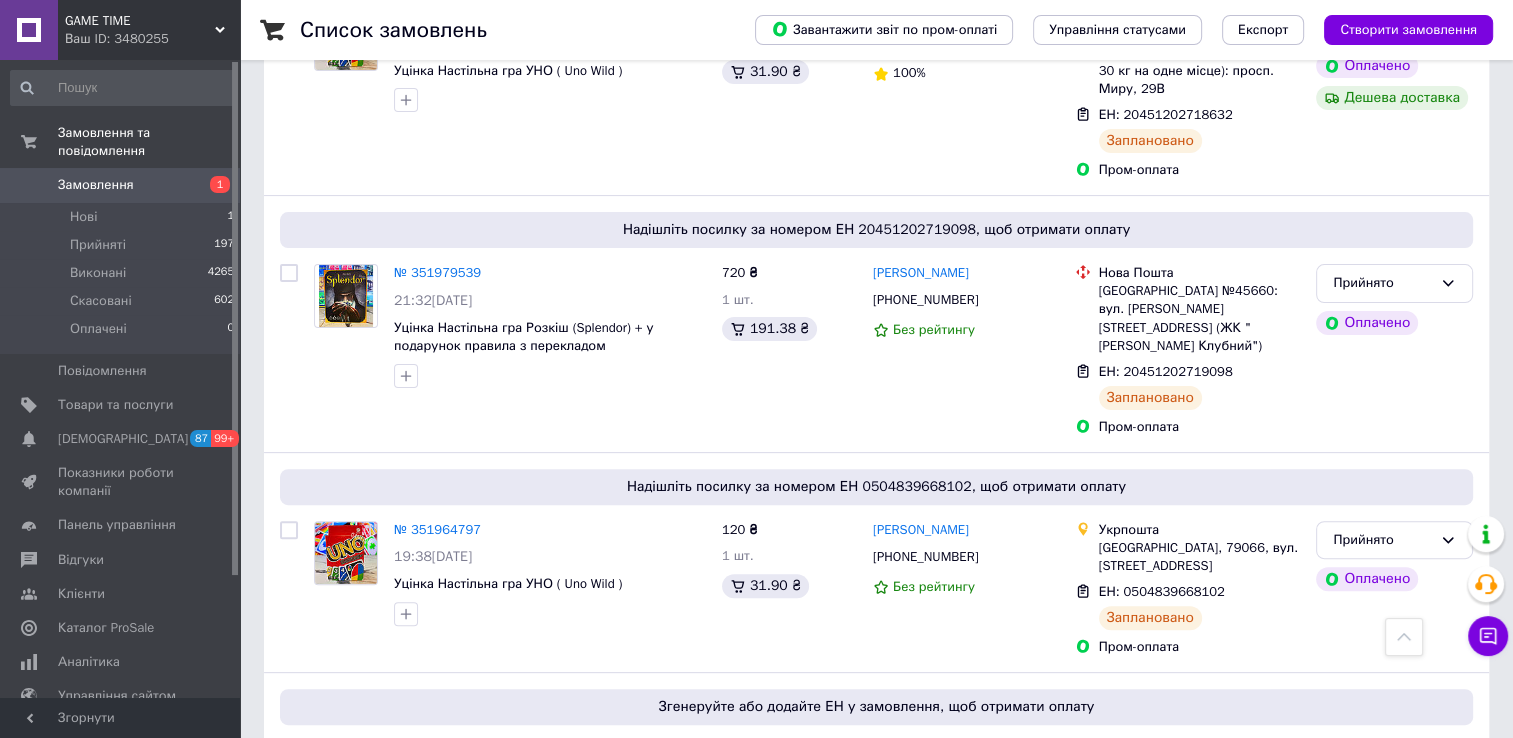 click on "1" at bounding box center [212, 185] 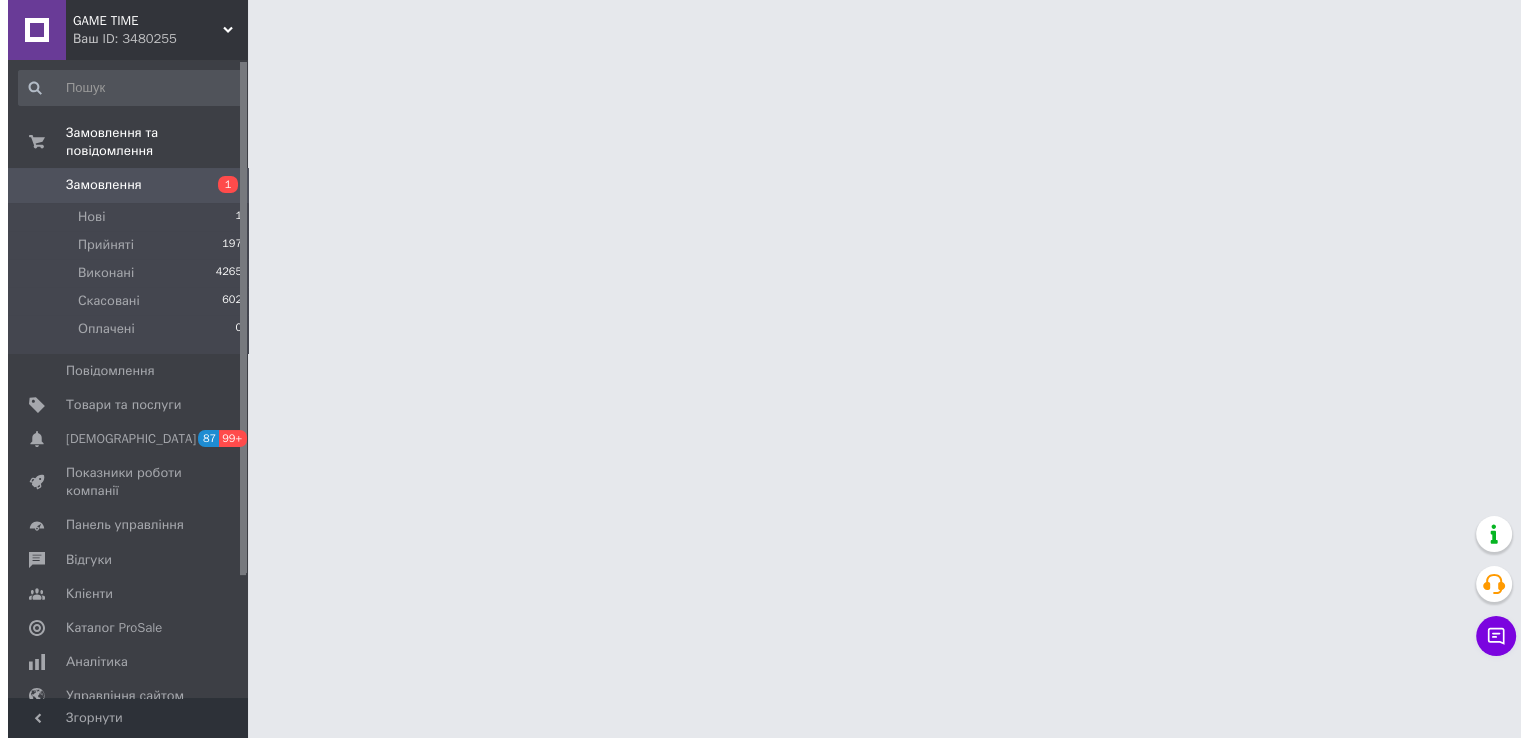 scroll, scrollTop: 0, scrollLeft: 0, axis: both 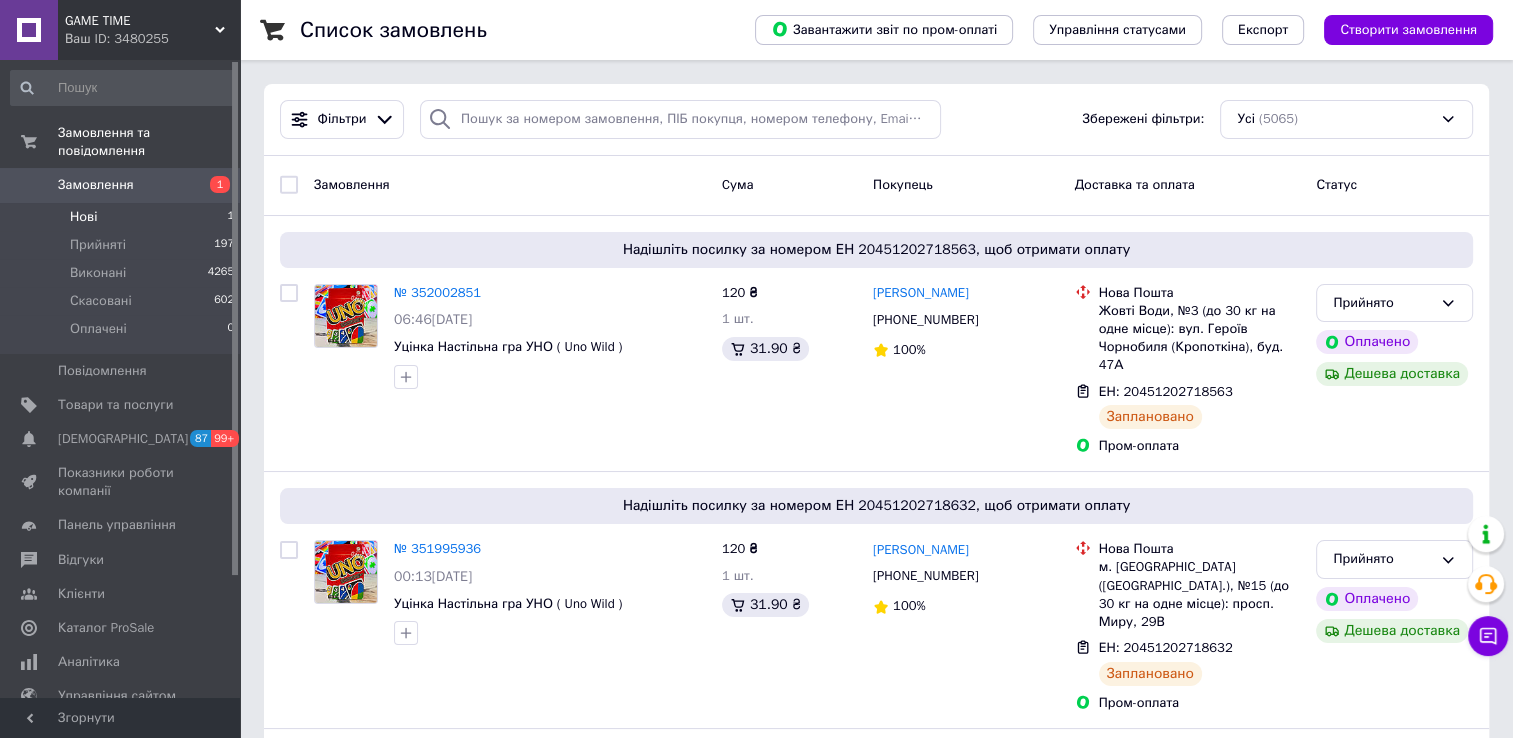 click on "Нові 1" at bounding box center [123, 217] 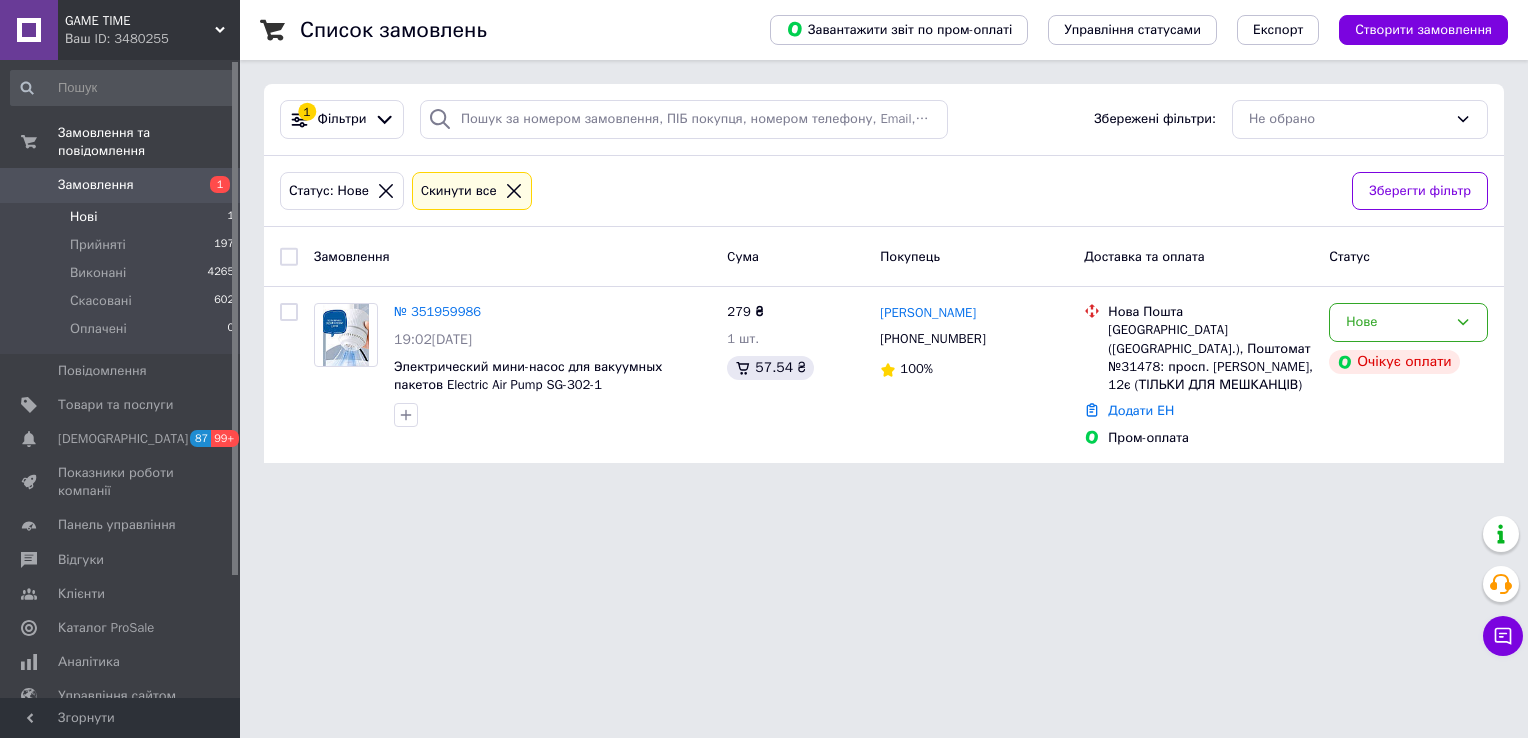 click on "GAME TIME Ваш ID: 3480255 Сайт GAME TIME Кабінет покупця Перевірити стан системи Сторінка на порталі Довідка Вийти Замовлення та повідомлення Замовлення 1 Нові 1 Прийняті 197 Виконані 4265 Скасовані 602 Оплачені 0 Повідомлення 0 Товари та послуги Сповіщення 87 99+ Показники роботи компанії Панель управління Відгуки Клієнти Каталог ProSale Аналітика Управління сайтом Гаманець компанії [PERSON_NAME] Тарифи та рахунки Prom мікс 1 000 Згорнути
Список замовлень   Завантажити звіт по пром-оплаті Управління статусами 1" at bounding box center (764, 243) 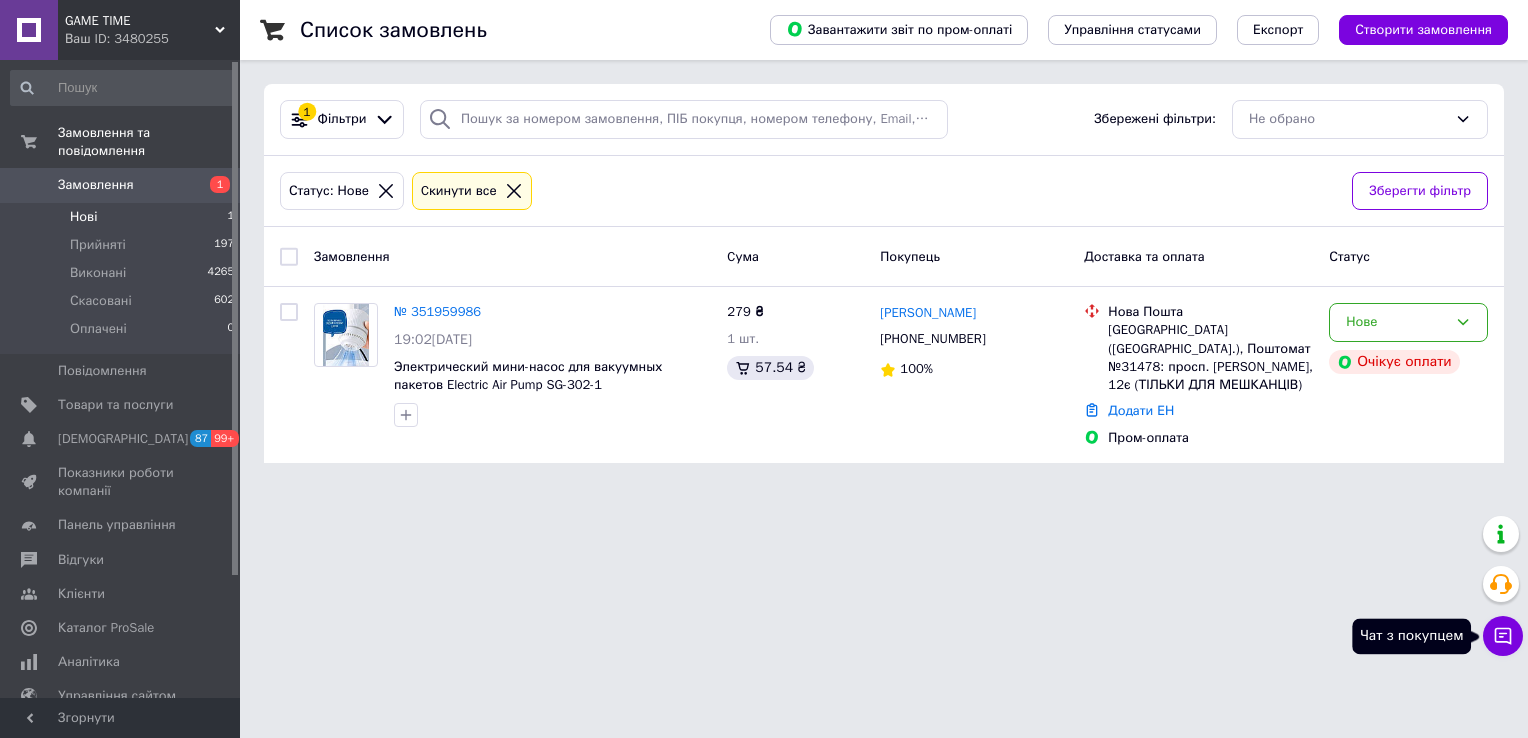 click 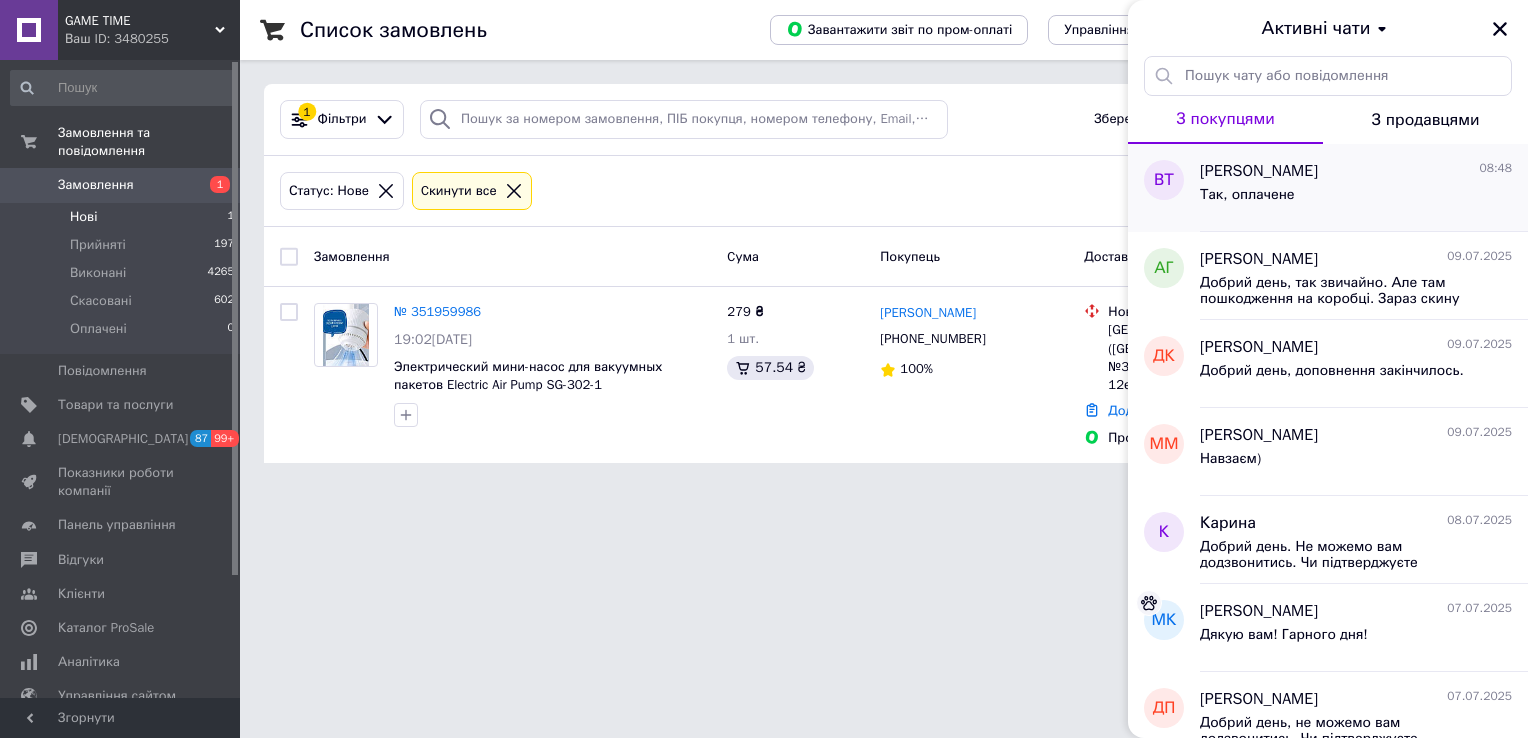 click on "Так, оплачене" at bounding box center [1247, 195] 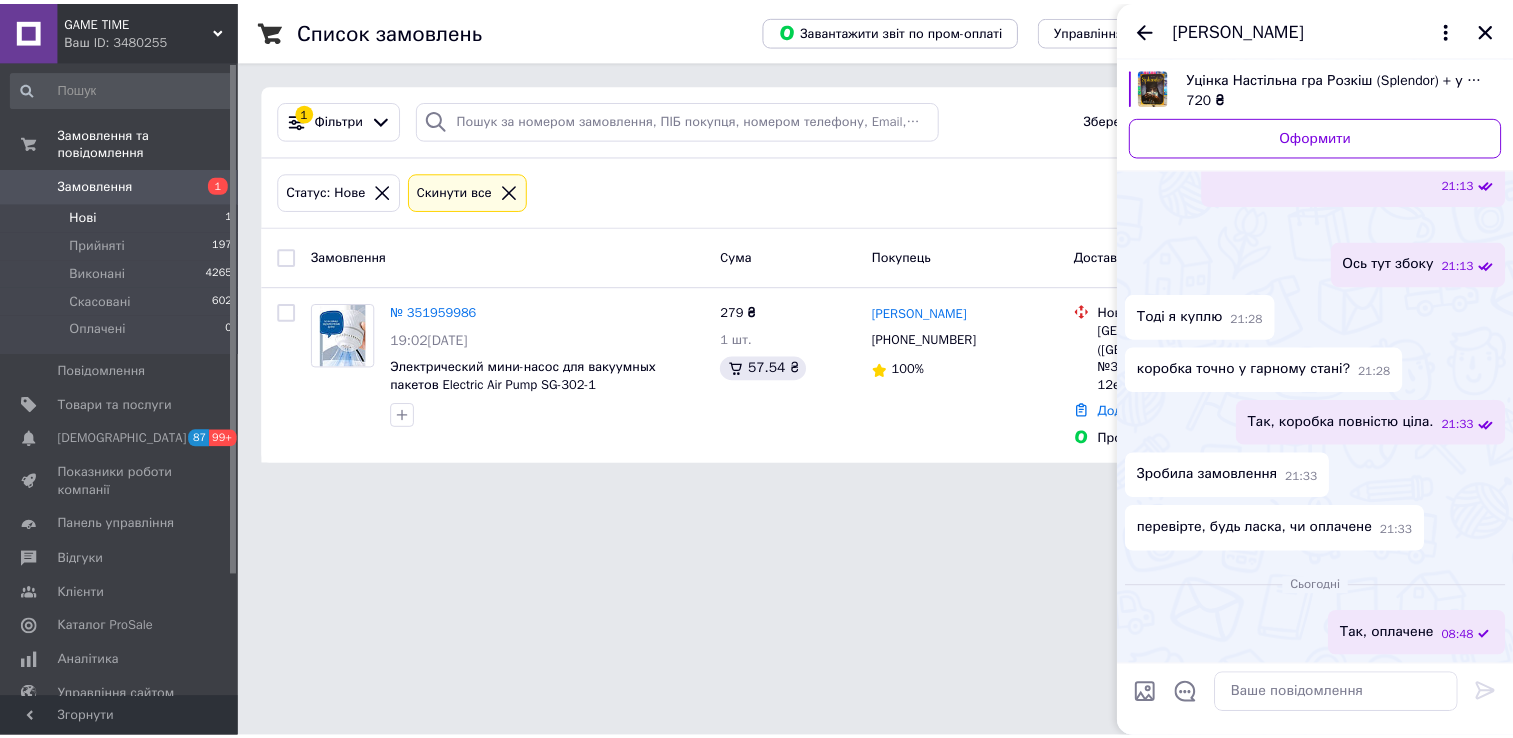 scroll, scrollTop: 241, scrollLeft: 0, axis: vertical 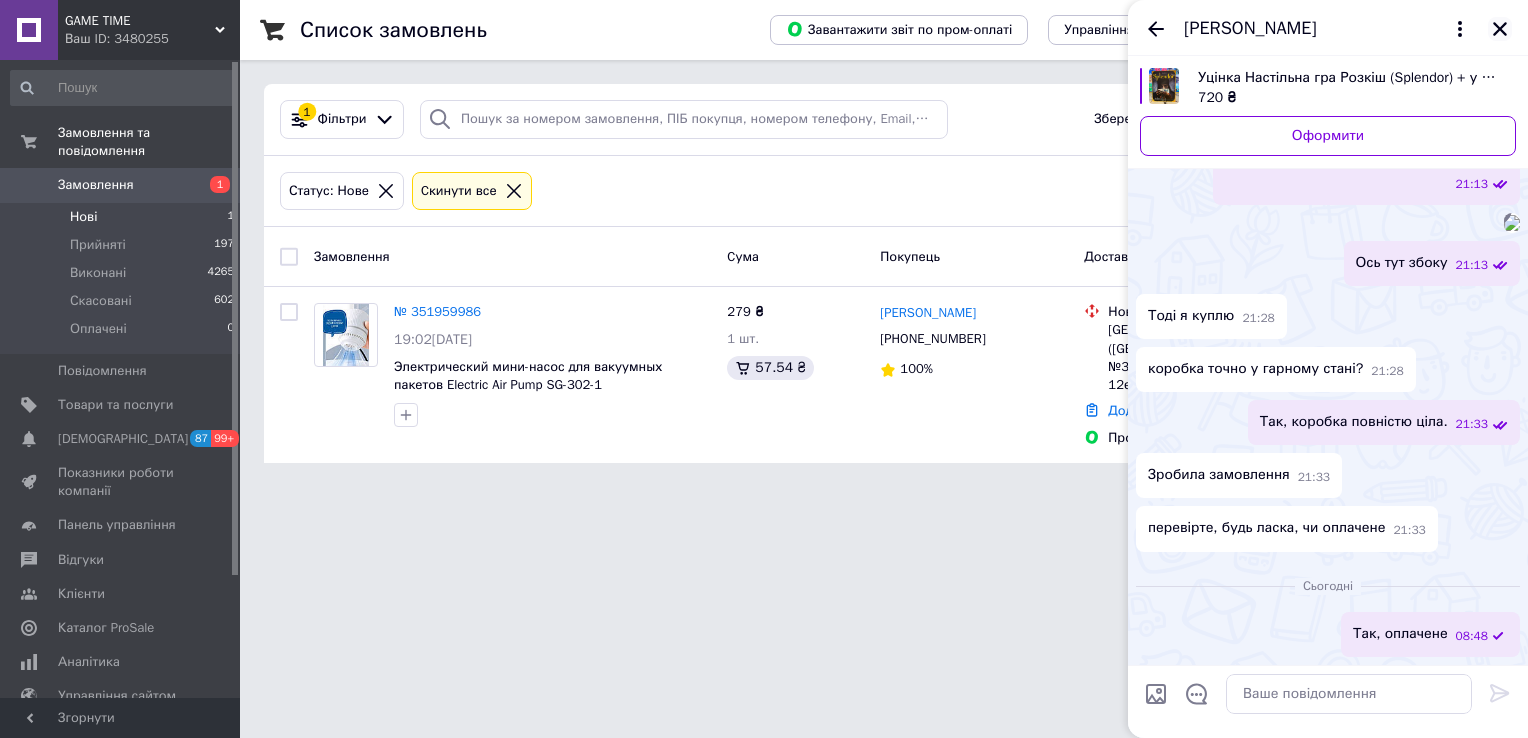 click 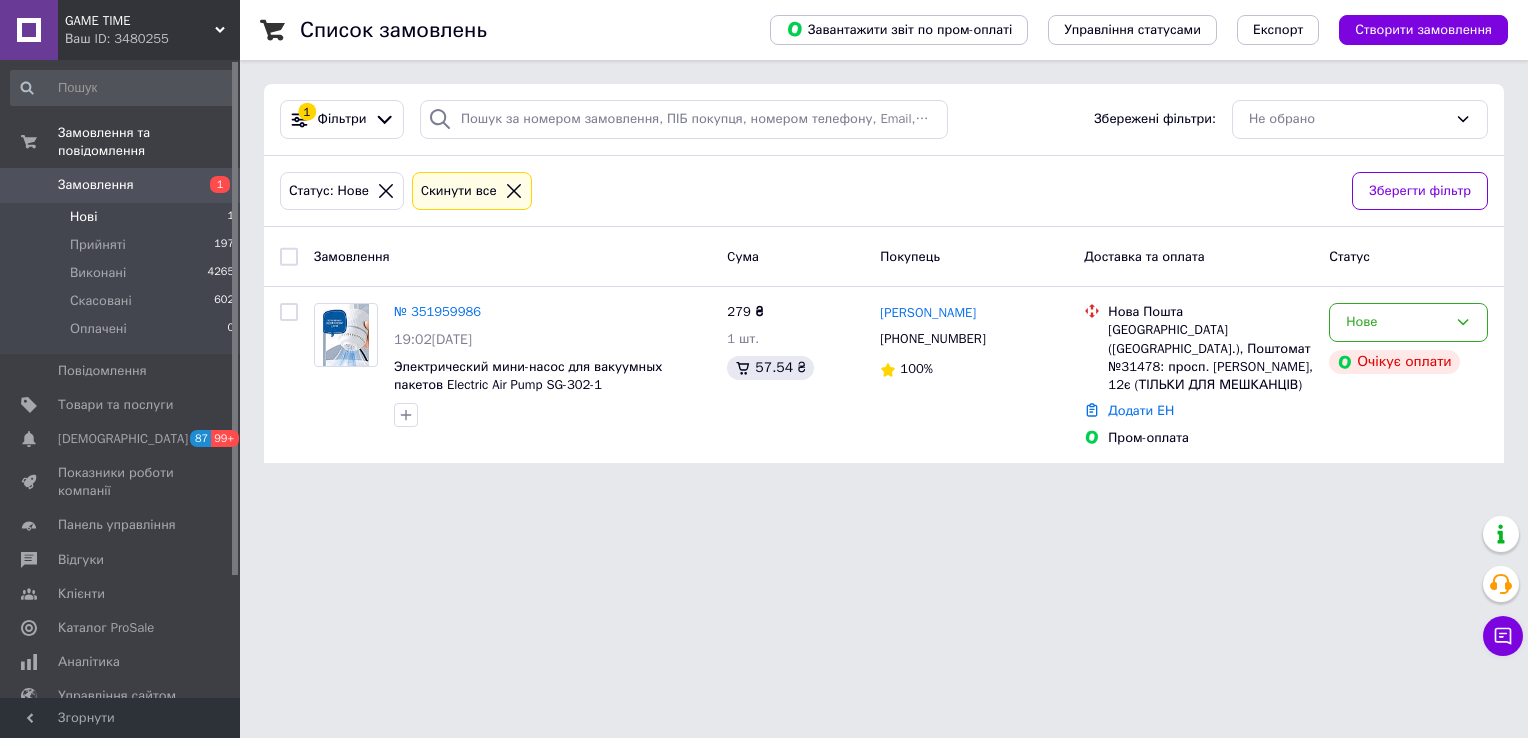 click on "Замовлення" at bounding box center [96, 185] 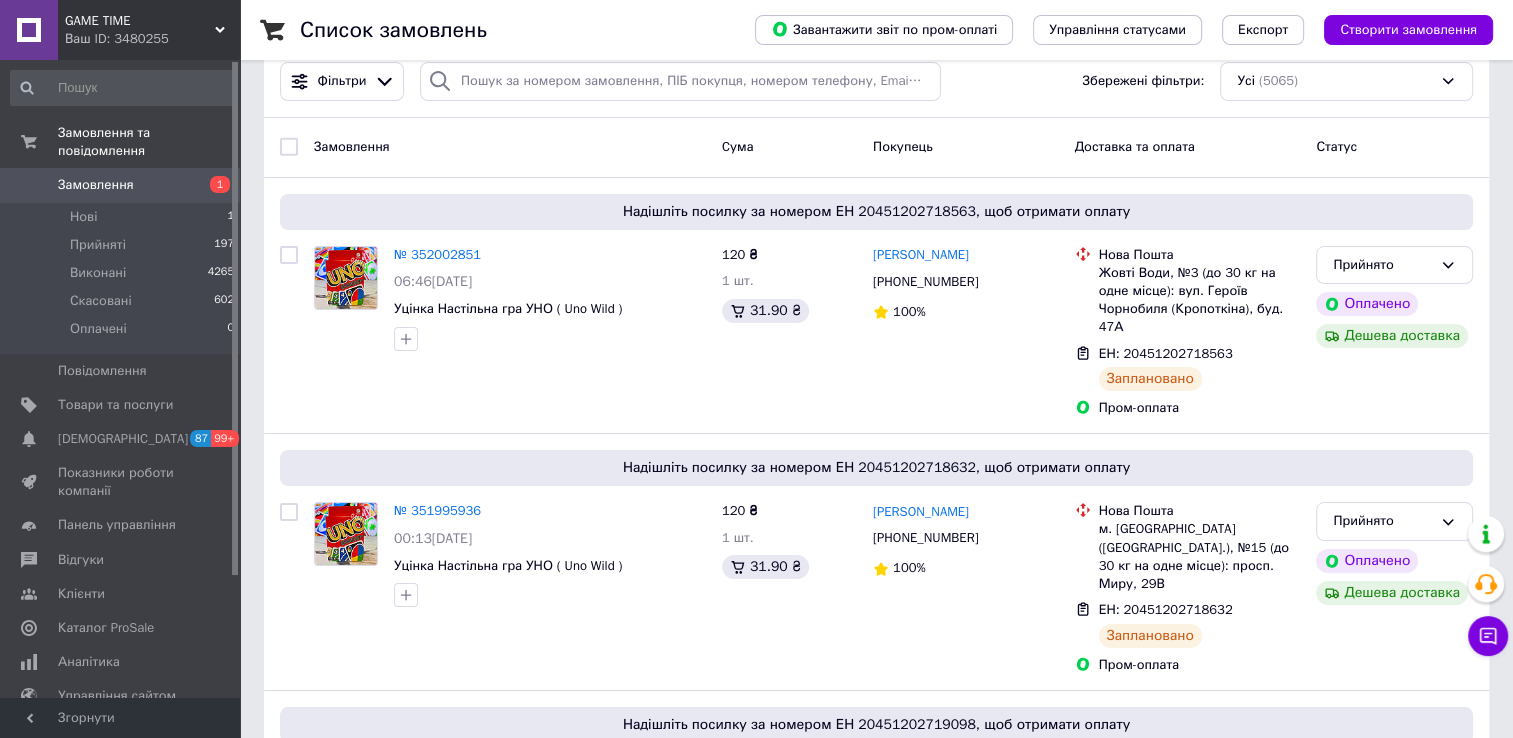 scroll, scrollTop: 0, scrollLeft: 0, axis: both 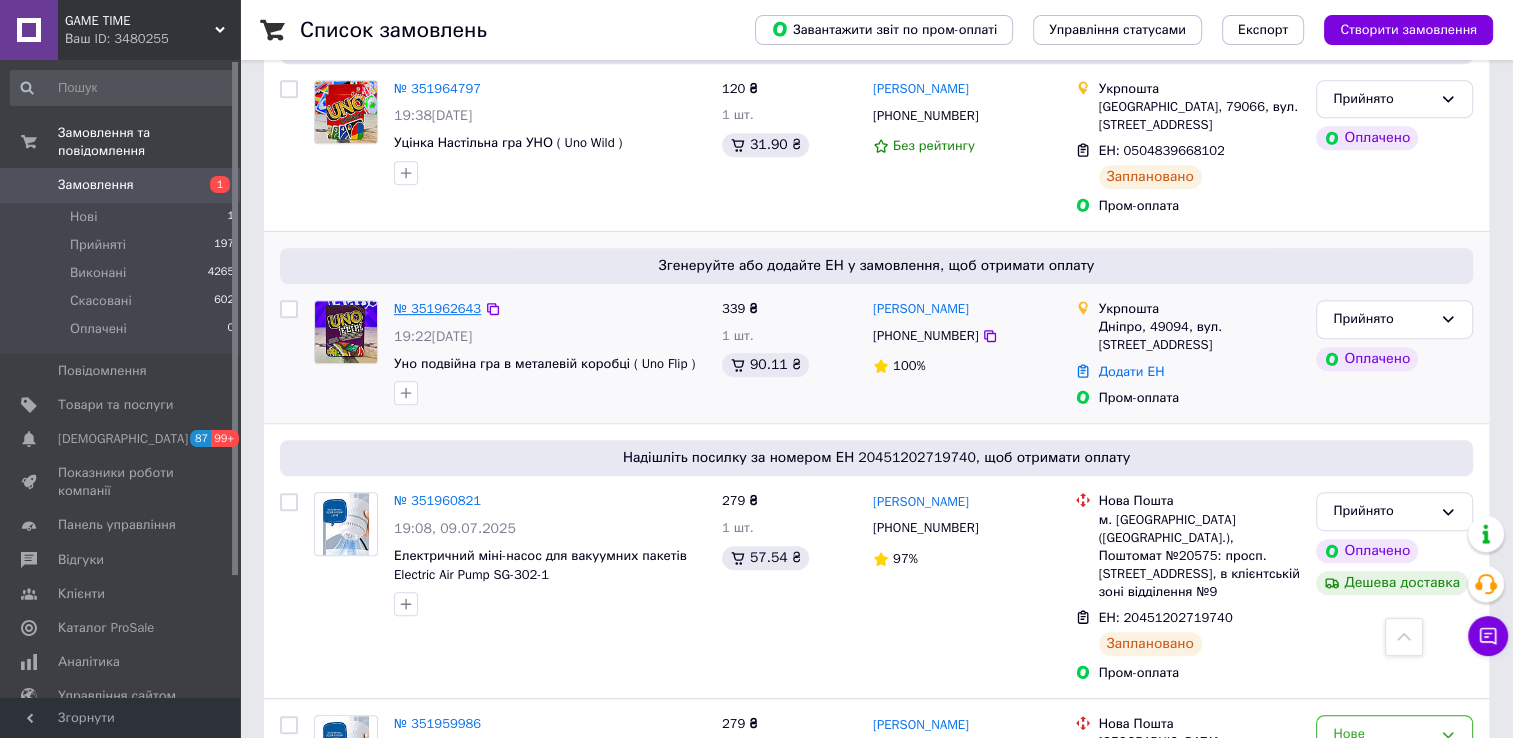 click on "№ 351962643" at bounding box center (437, 308) 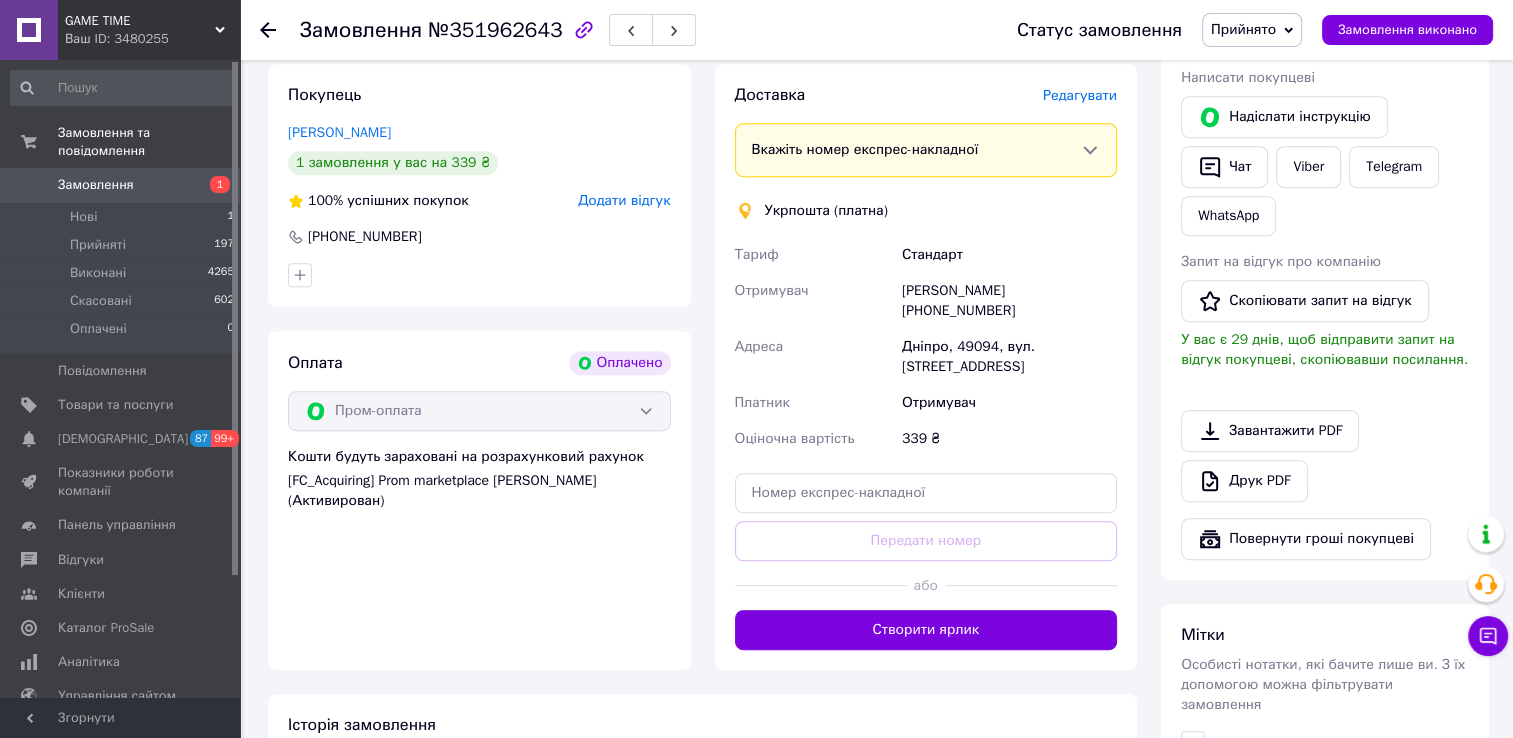 scroll, scrollTop: 974, scrollLeft: 0, axis: vertical 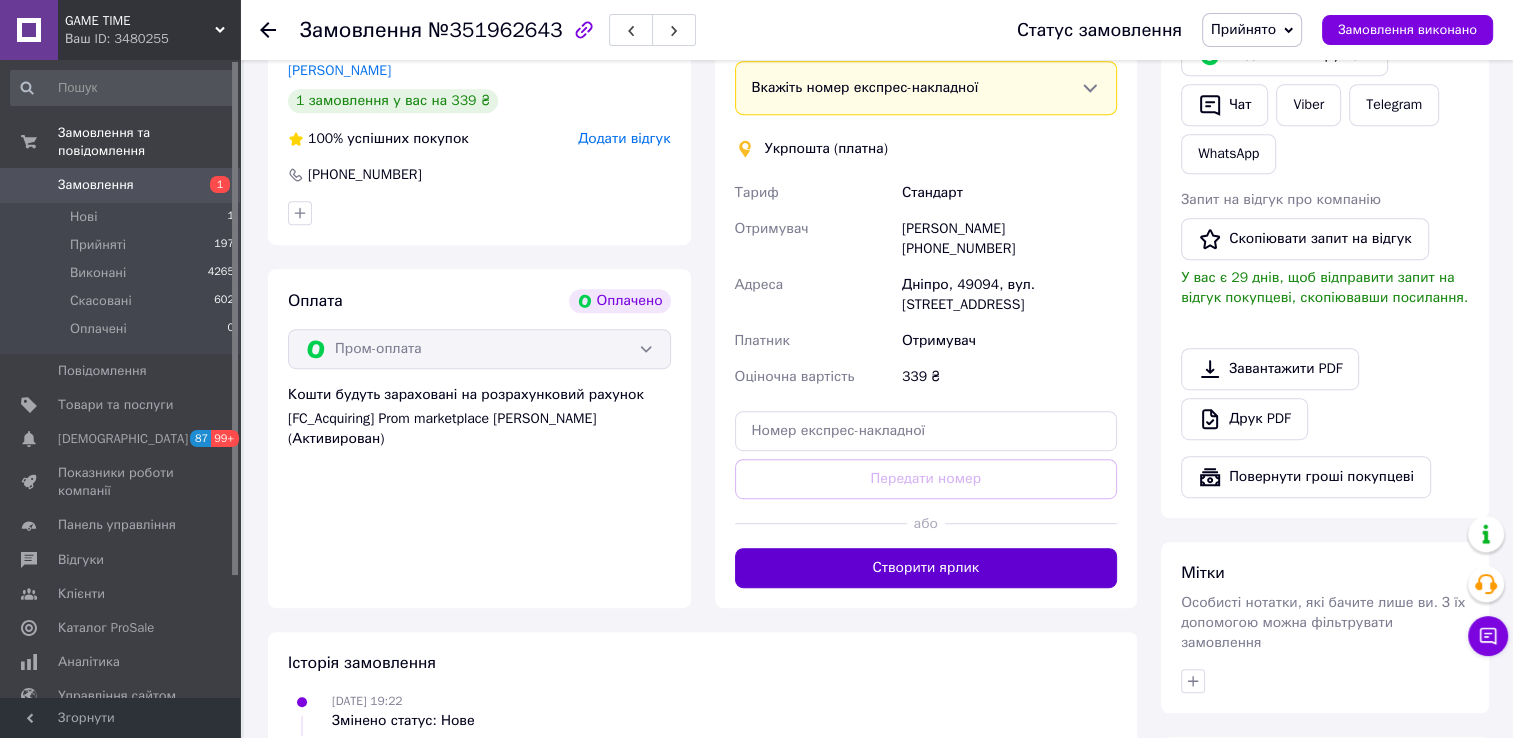 click on "Створити ярлик" at bounding box center [926, 568] 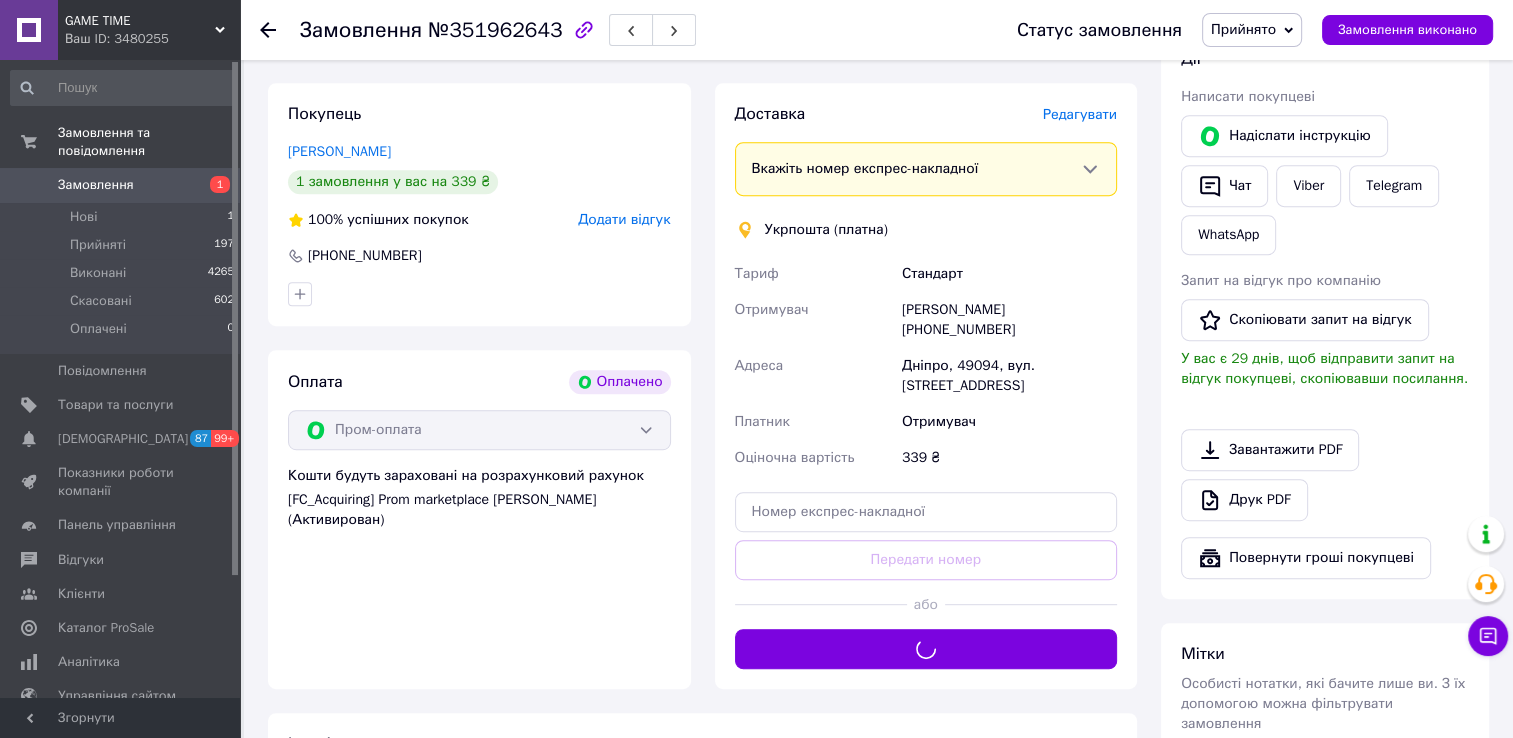 scroll, scrollTop: 874, scrollLeft: 0, axis: vertical 